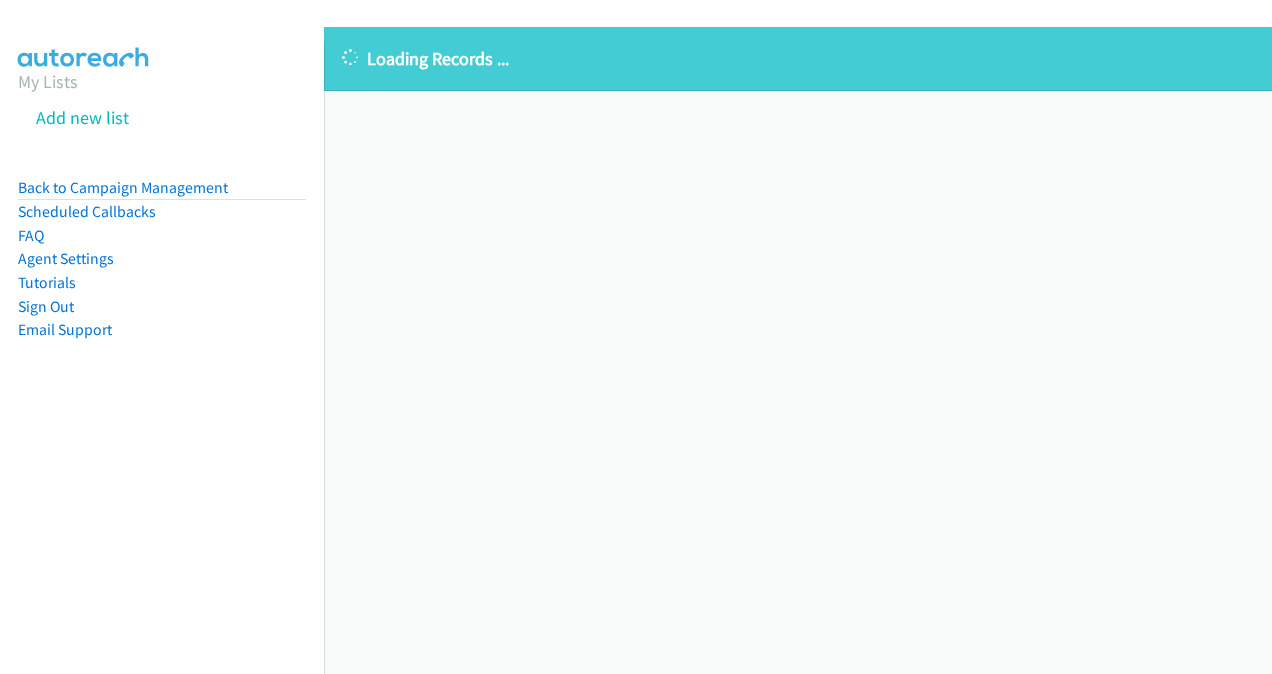 scroll, scrollTop: 0, scrollLeft: 0, axis: both 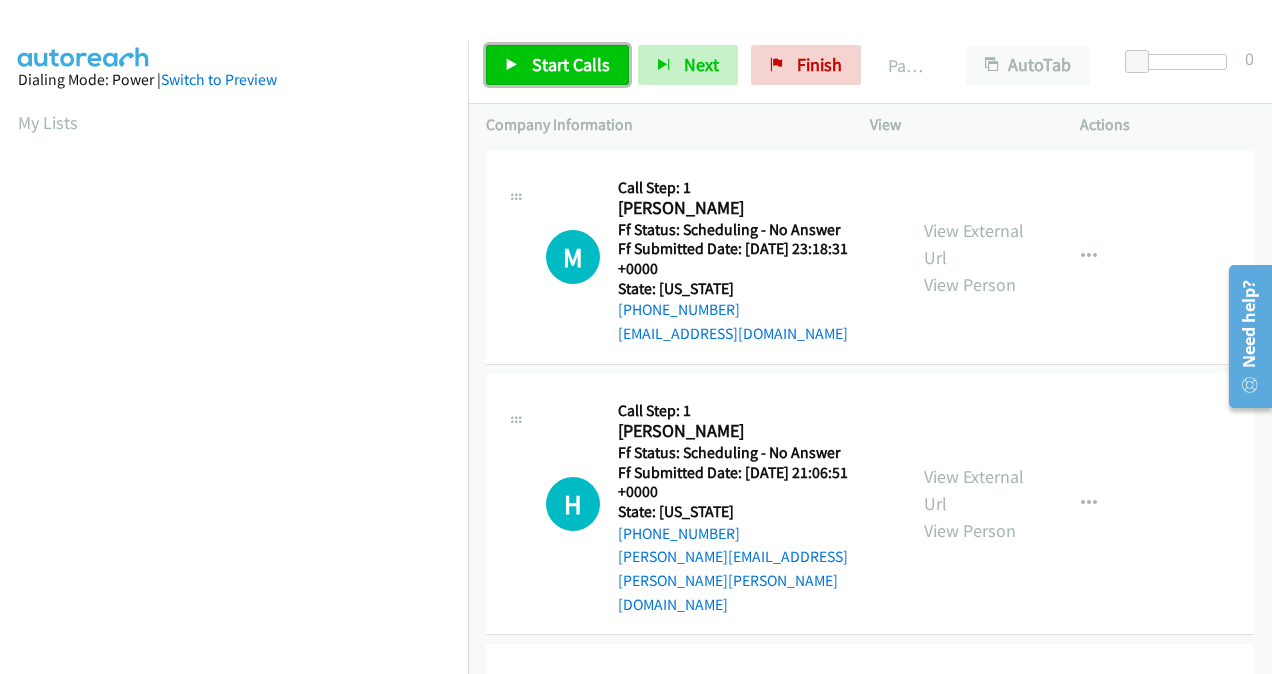click on "Start Calls" at bounding box center [571, 64] 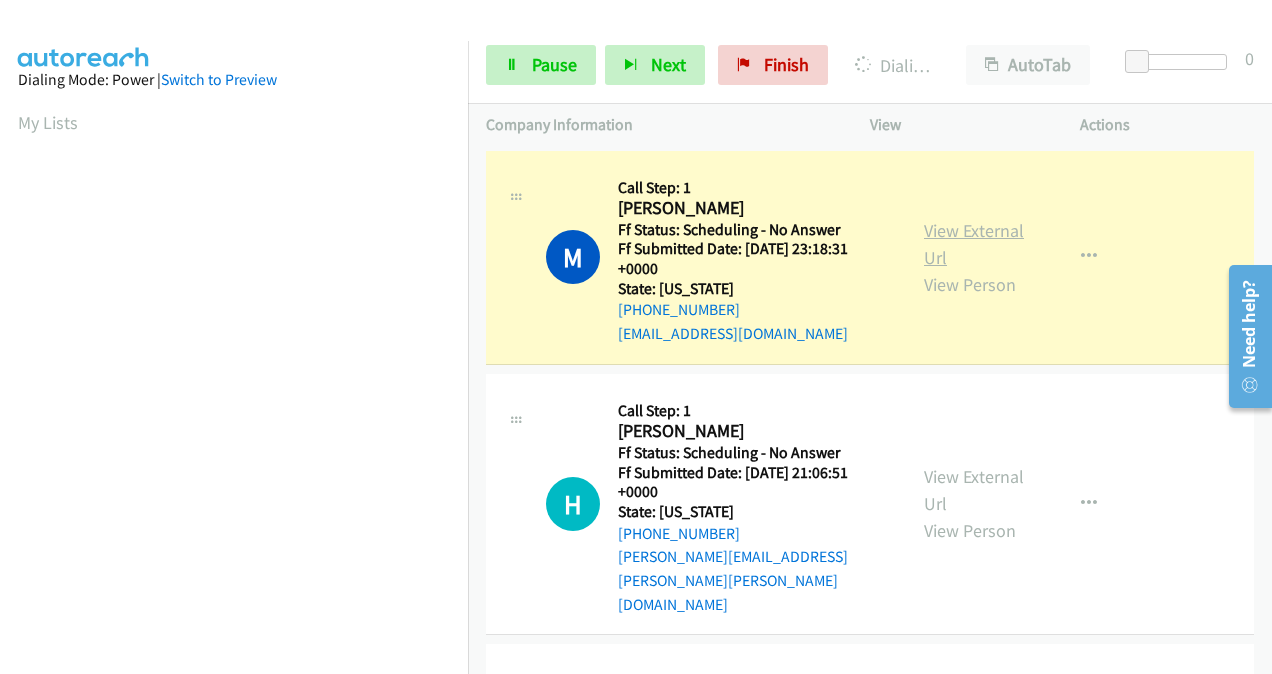 click on "View External Url" at bounding box center (974, 244) 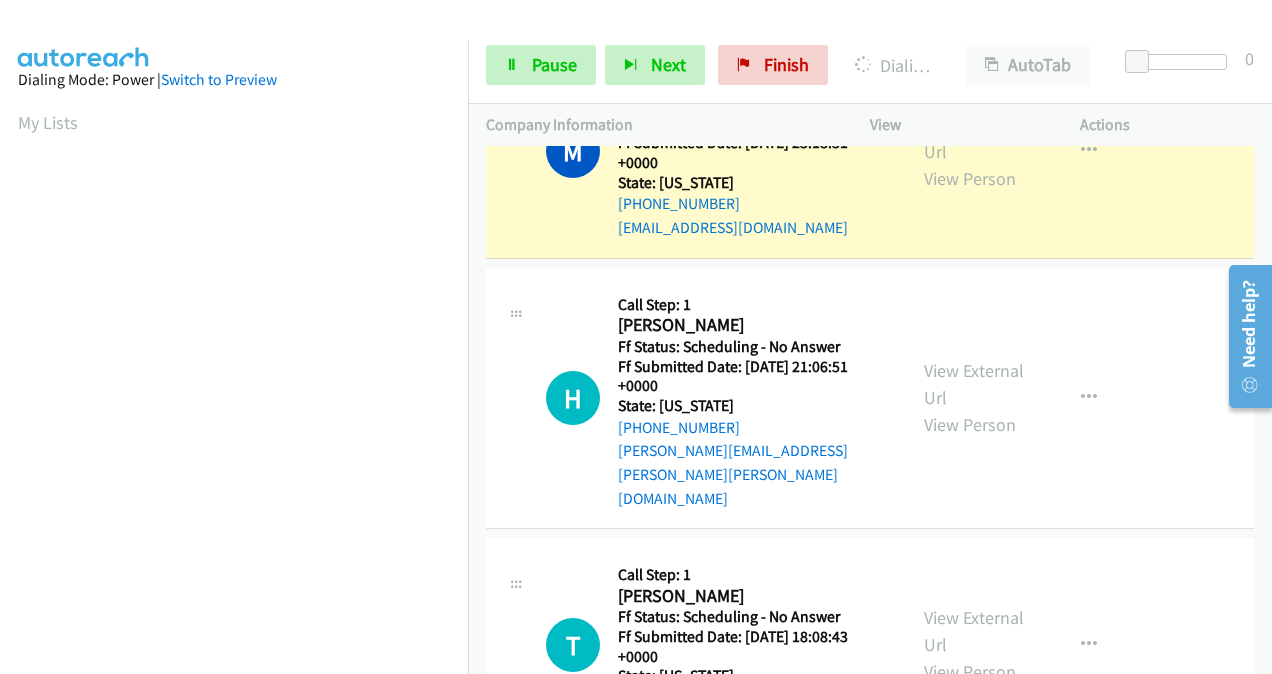 scroll, scrollTop: 200, scrollLeft: 0, axis: vertical 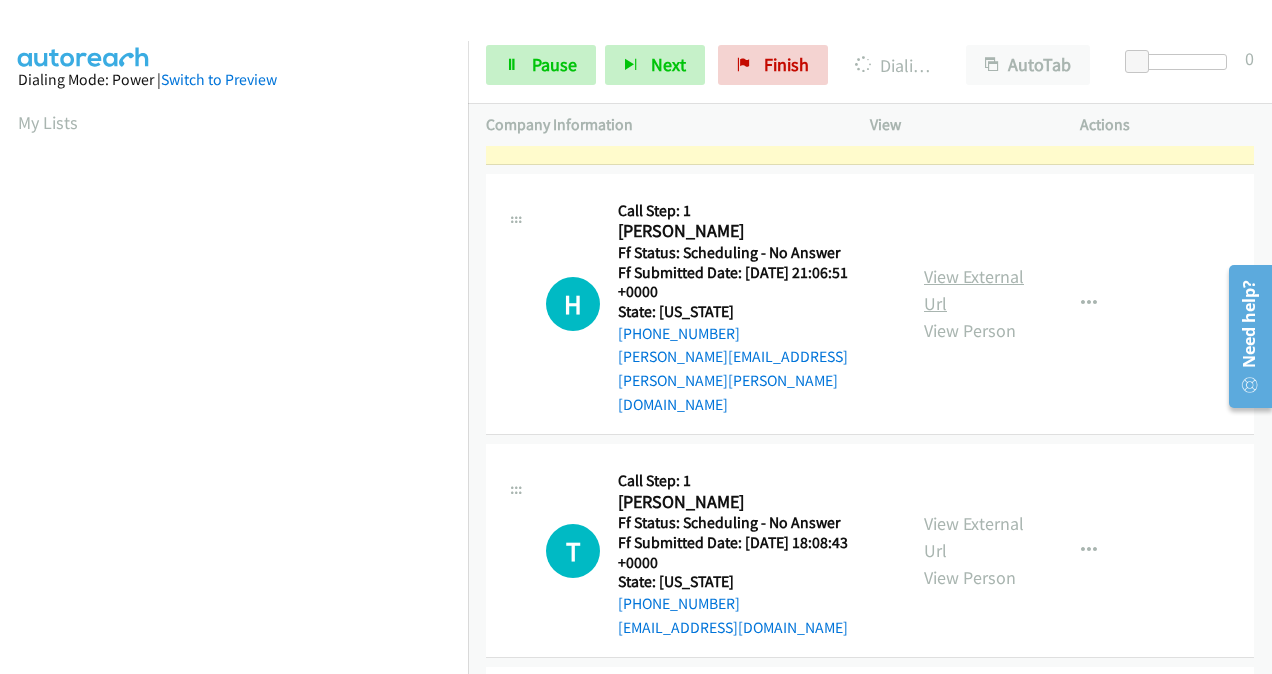 click on "View External Url" at bounding box center (974, 290) 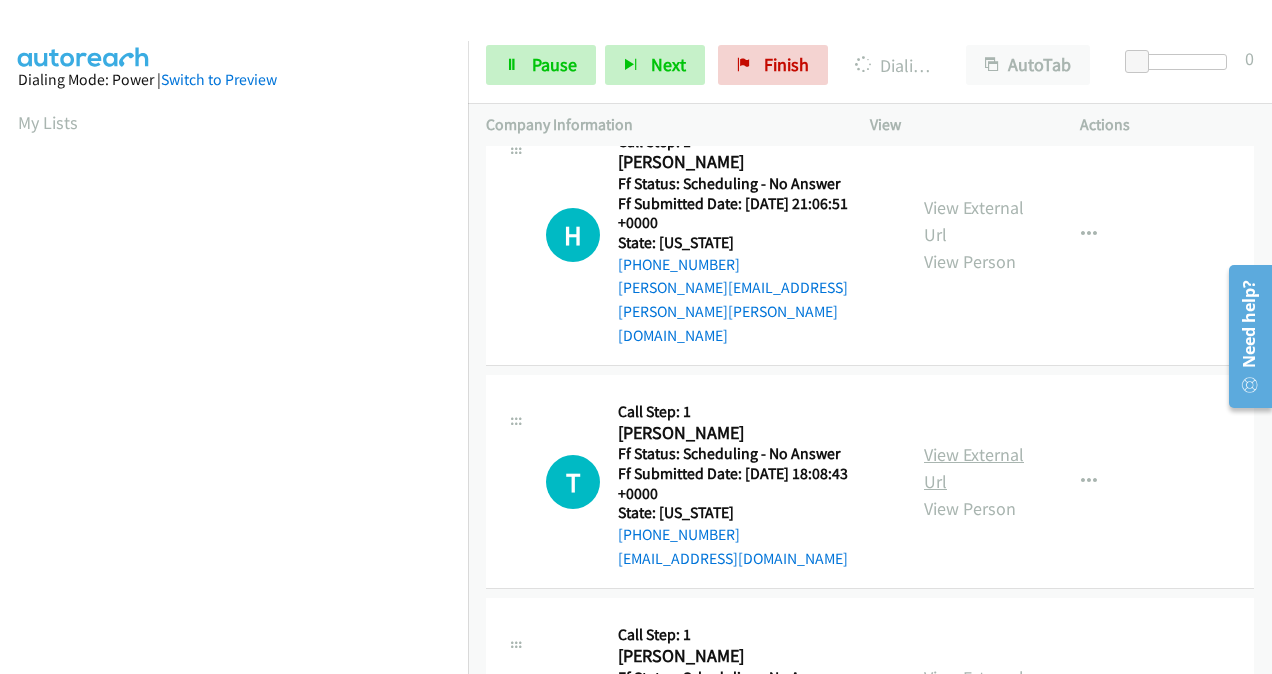 scroll, scrollTop: 300, scrollLeft: 0, axis: vertical 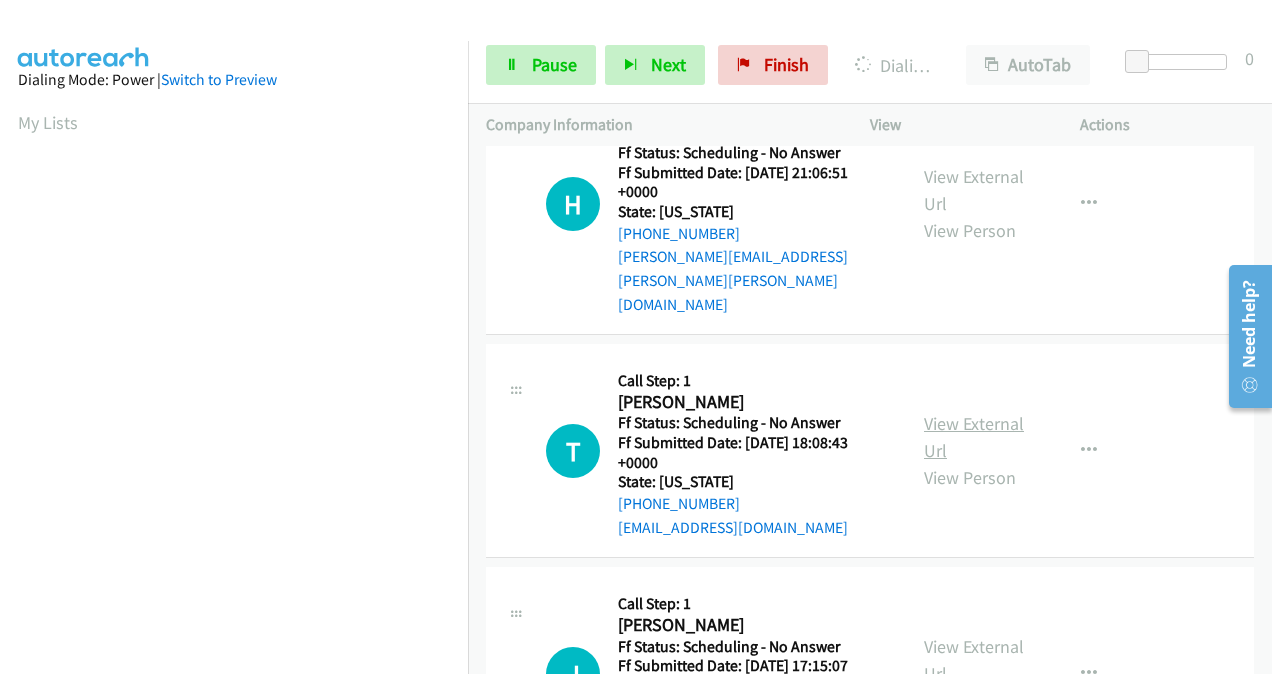 click on "View External Url" at bounding box center (974, 437) 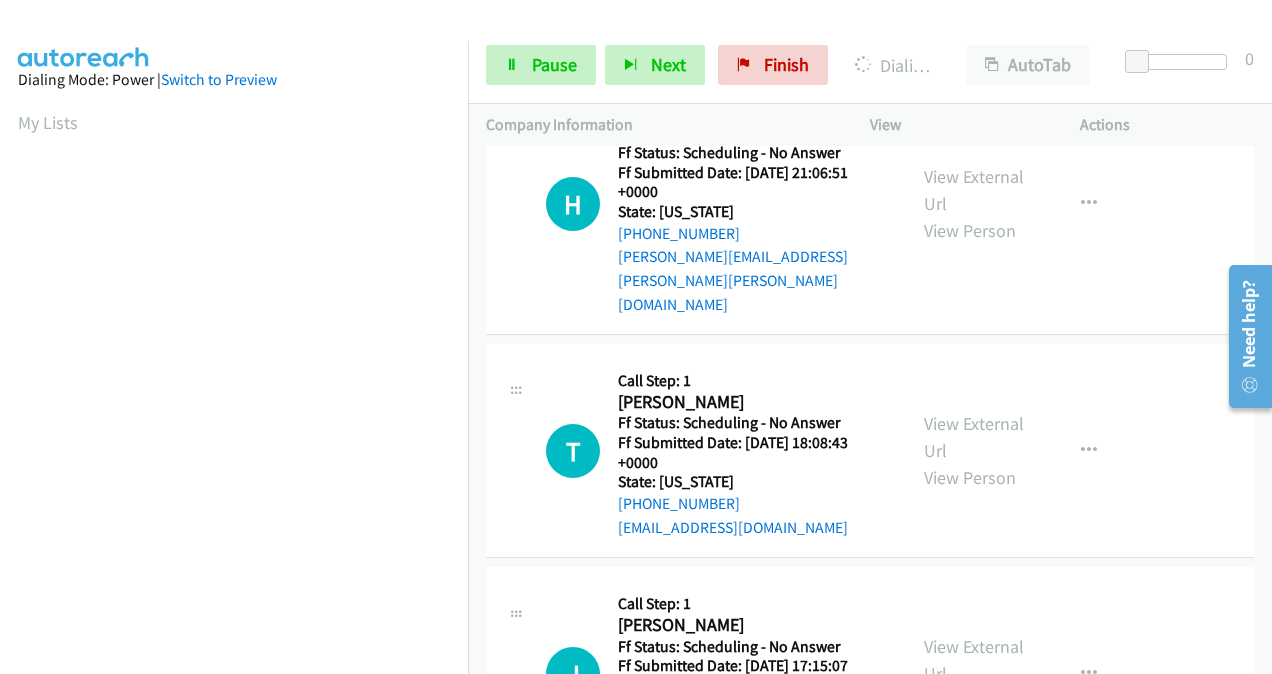 scroll, scrollTop: 0, scrollLeft: 0, axis: both 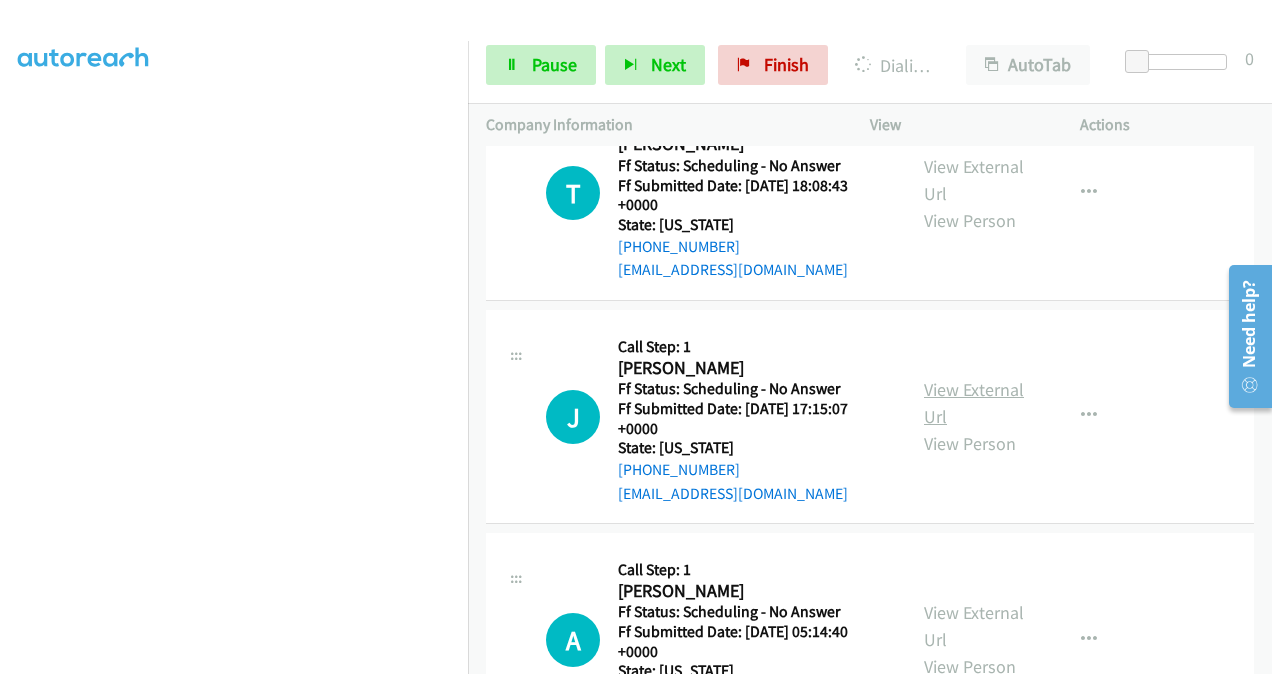 click on "View External Url" at bounding box center [974, 403] 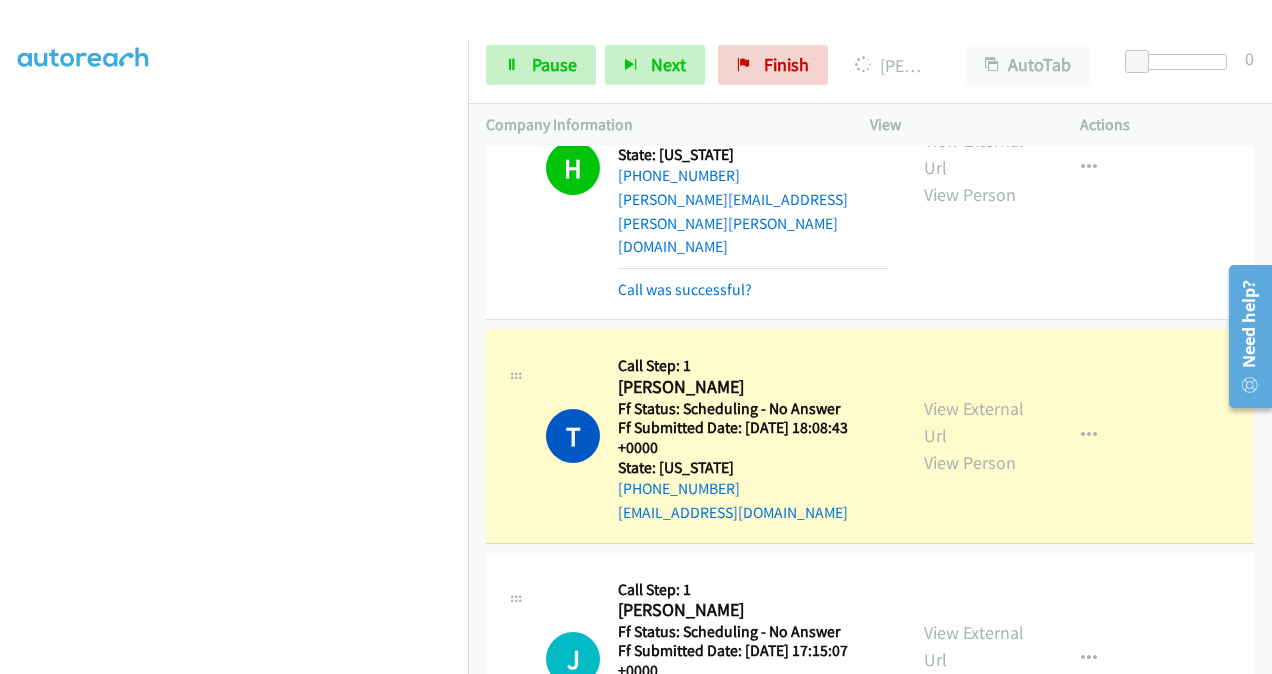 scroll, scrollTop: 600, scrollLeft: 0, axis: vertical 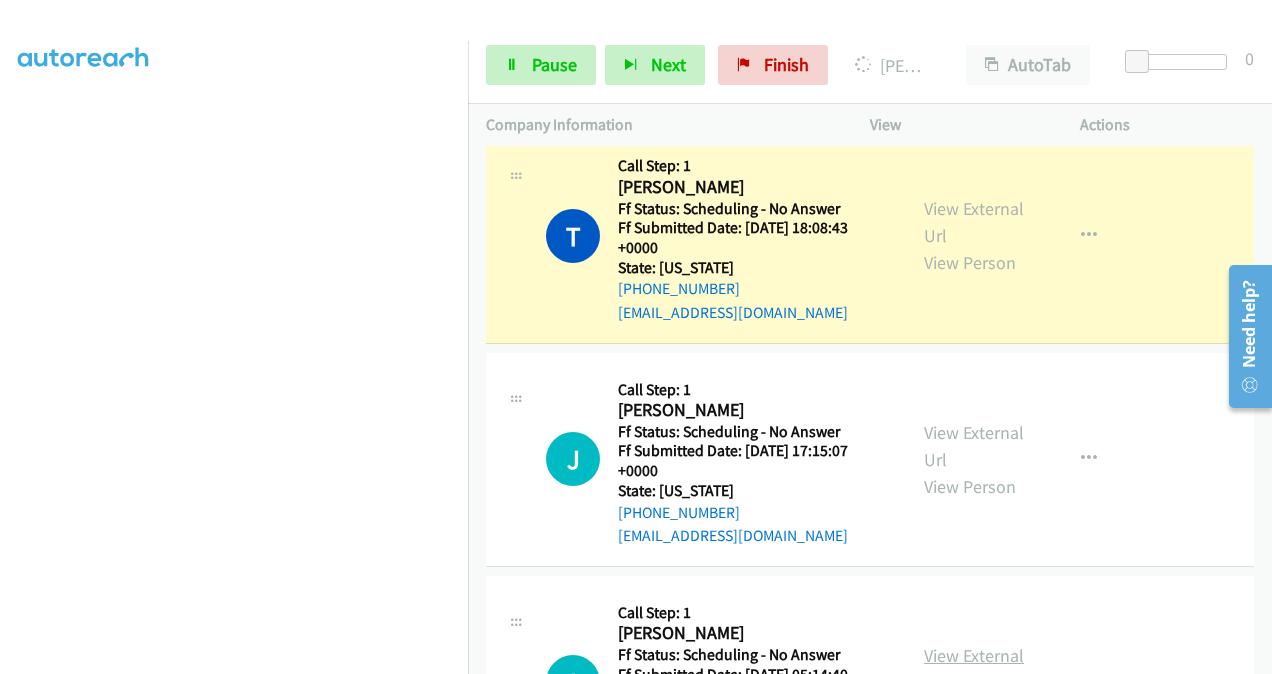 click on "View External Url" at bounding box center [974, 669] 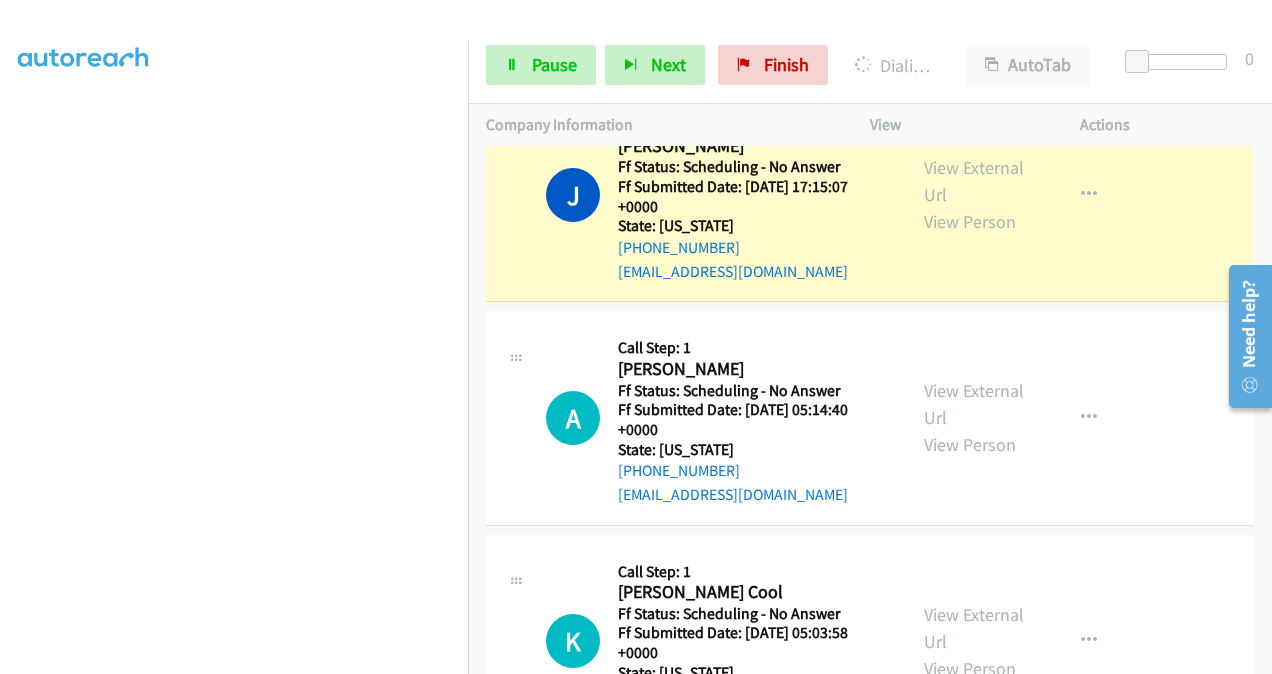 scroll, scrollTop: 1000, scrollLeft: 0, axis: vertical 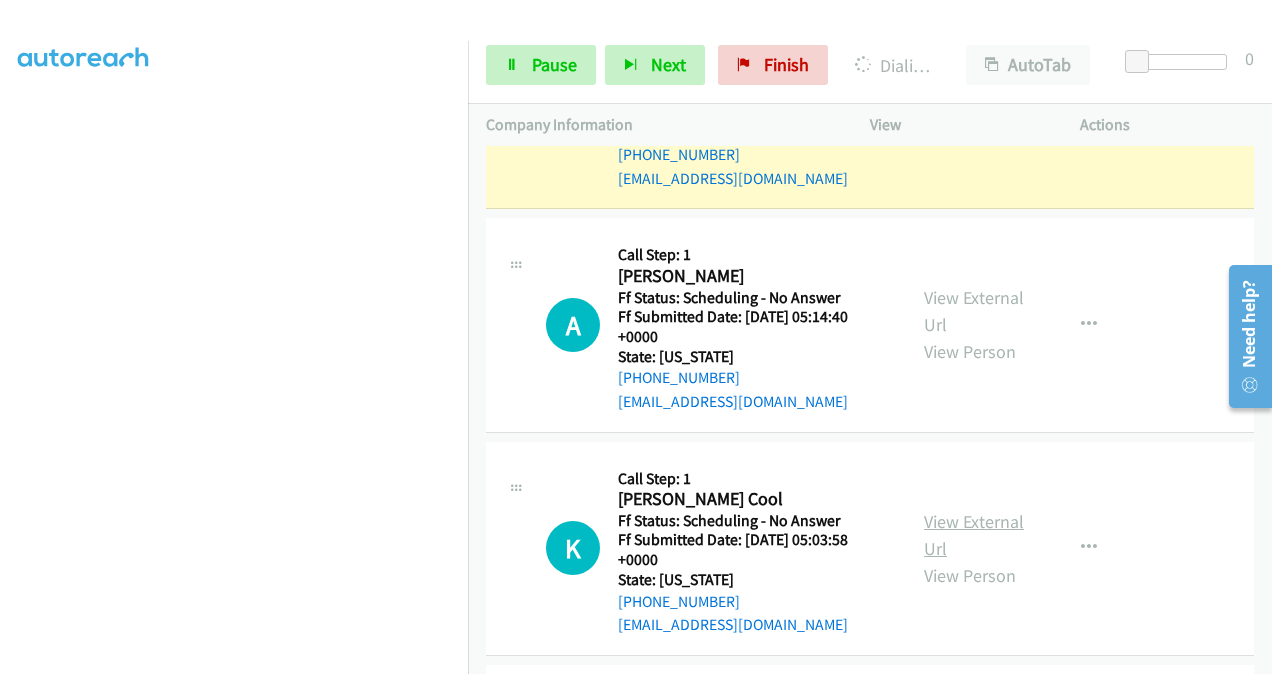click on "View External Url" at bounding box center [974, 535] 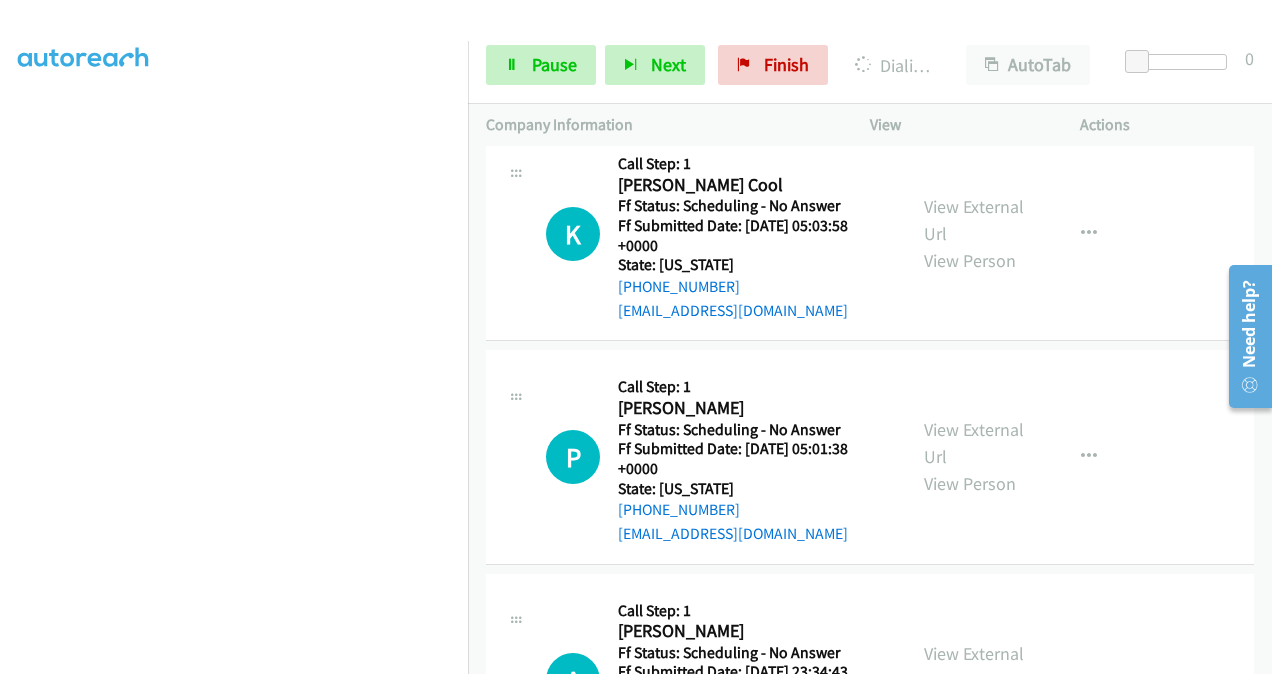 scroll, scrollTop: 1400, scrollLeft: 0, axis: vertical 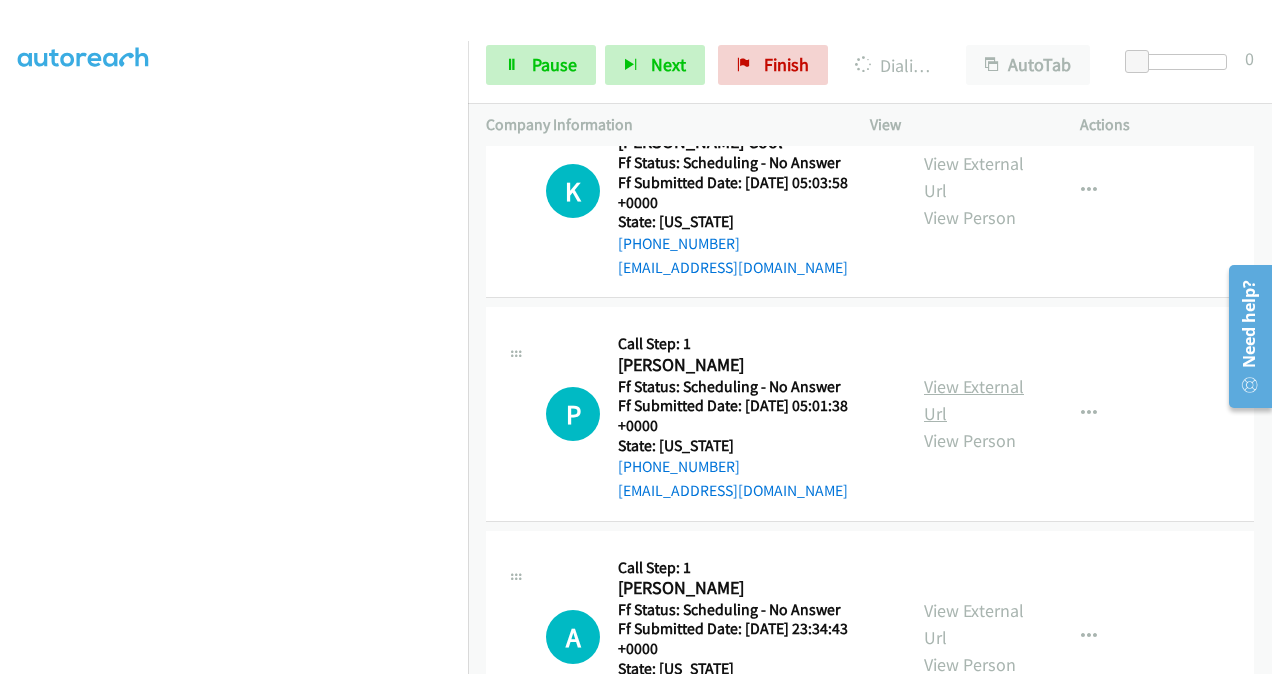 click on "View External Url" at bounding box center (974, 400) 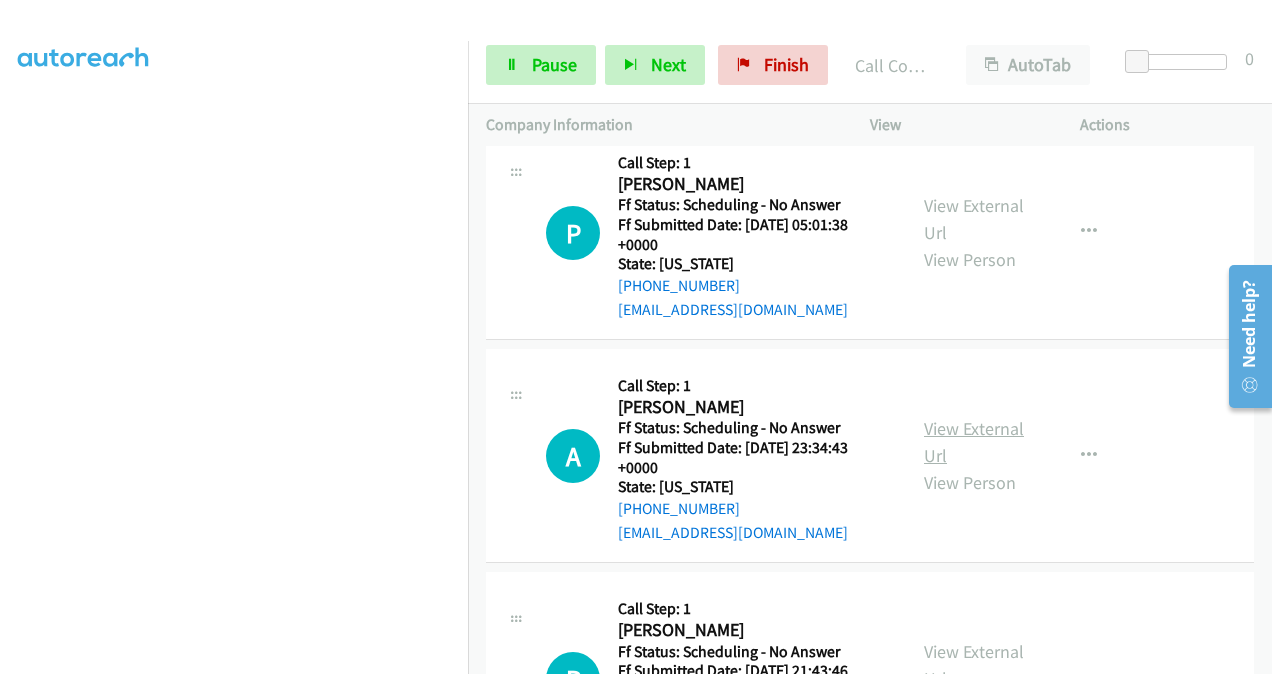 scroll, scrollTop: 1642, scrollLeft: 0, axis: vertical 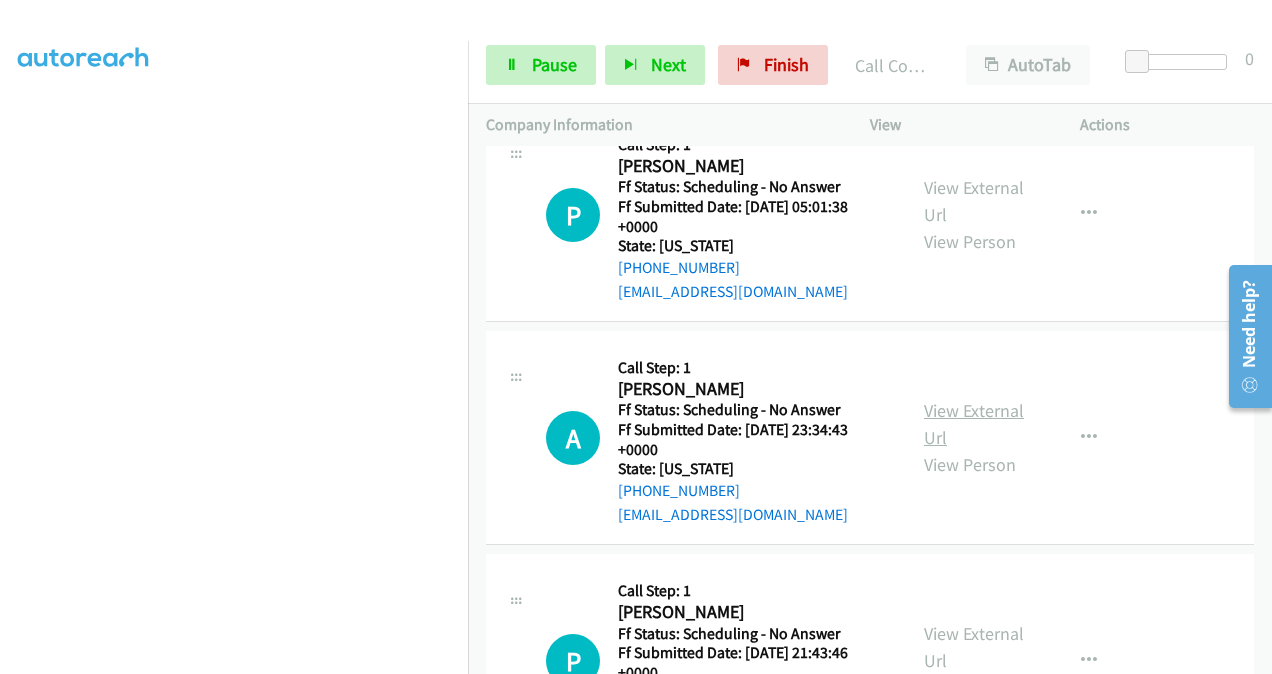 click on "View External Url" at bounding box center [974, 424] 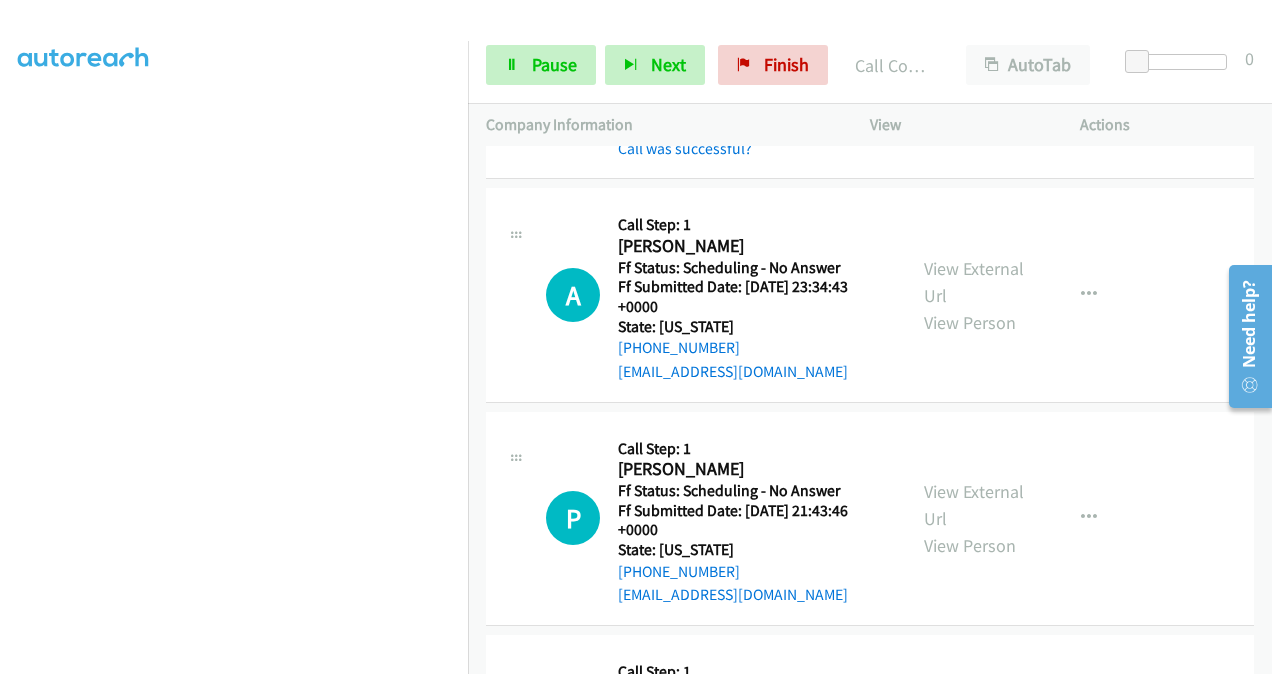 scroll, scrollTop: 1942, scrollLeft: 0, axis: vertical 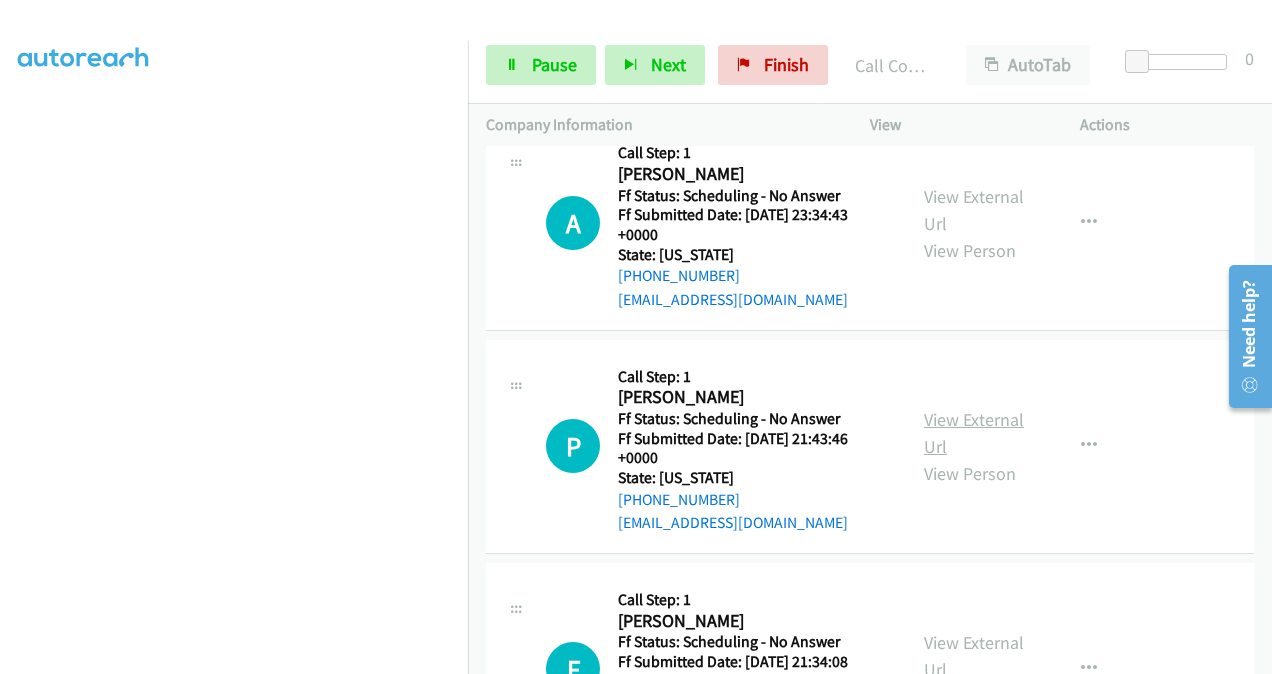 click on "View External Url" at bounding box center [974, 433] 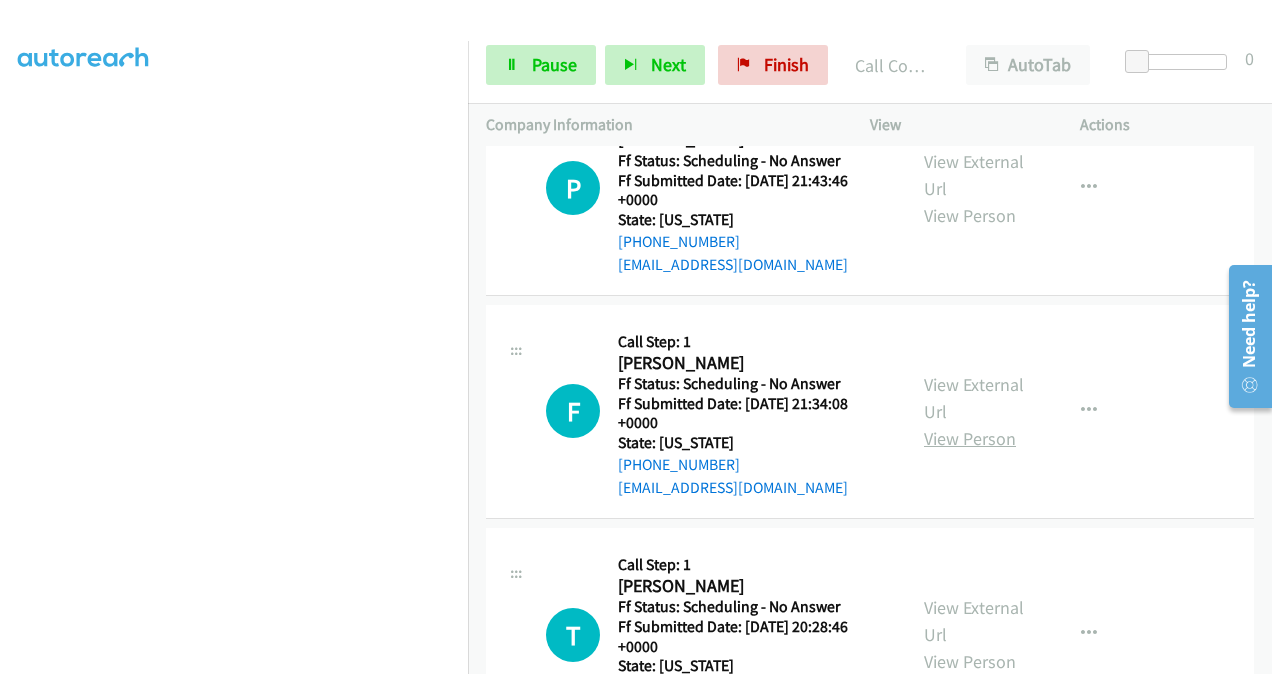 scroll, scrollTop: 2242, scrollLeft: 0, axis: vertical 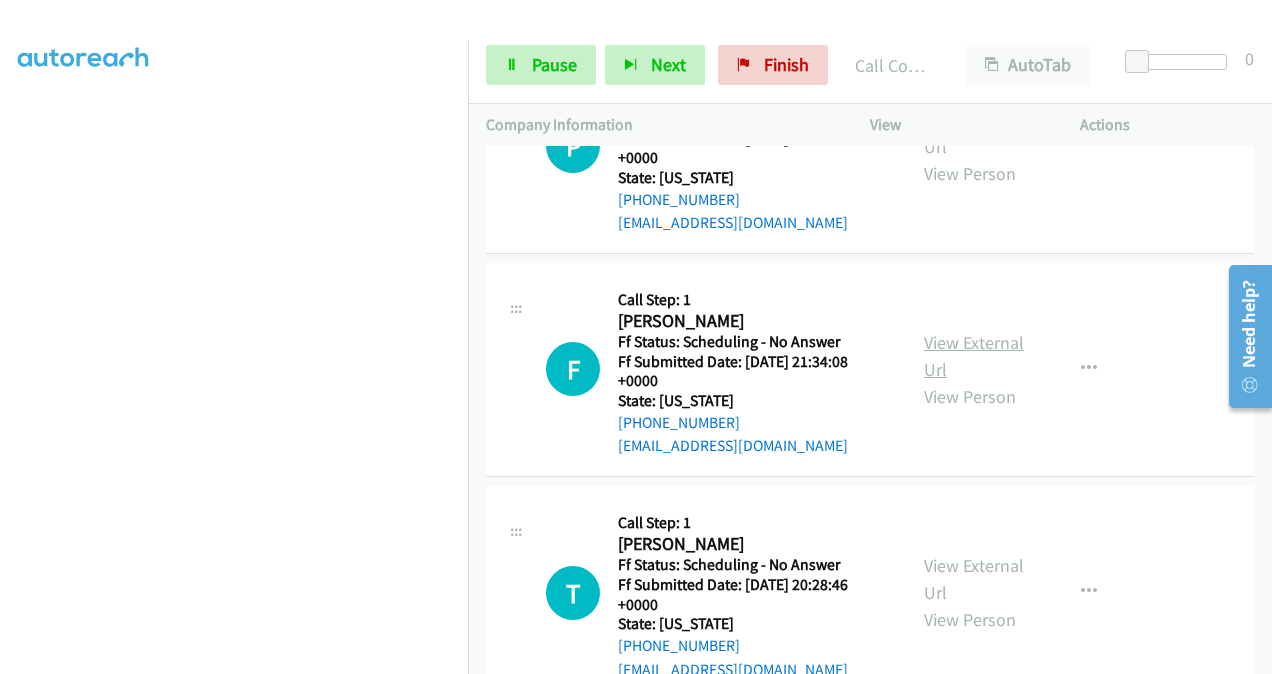 click on "View External Url" at bounding box center [974, 356] 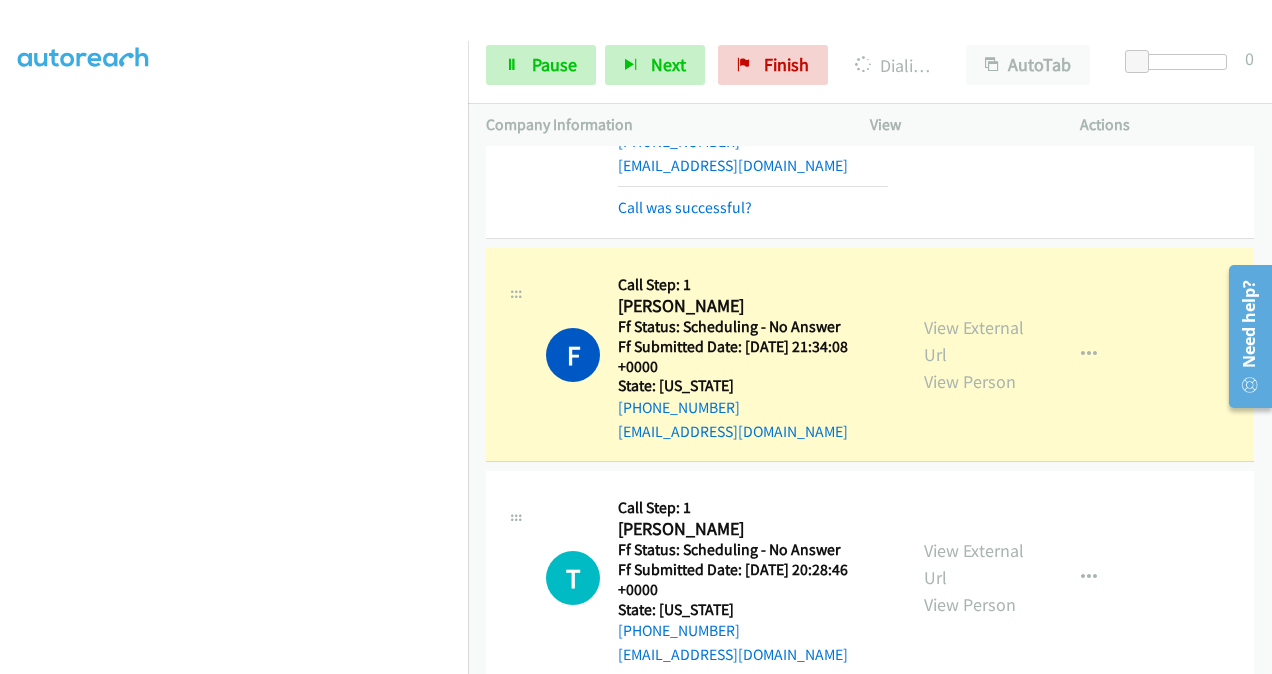 scroll, scrollTop: 2442, scrollLeft: 0, axis: vertical 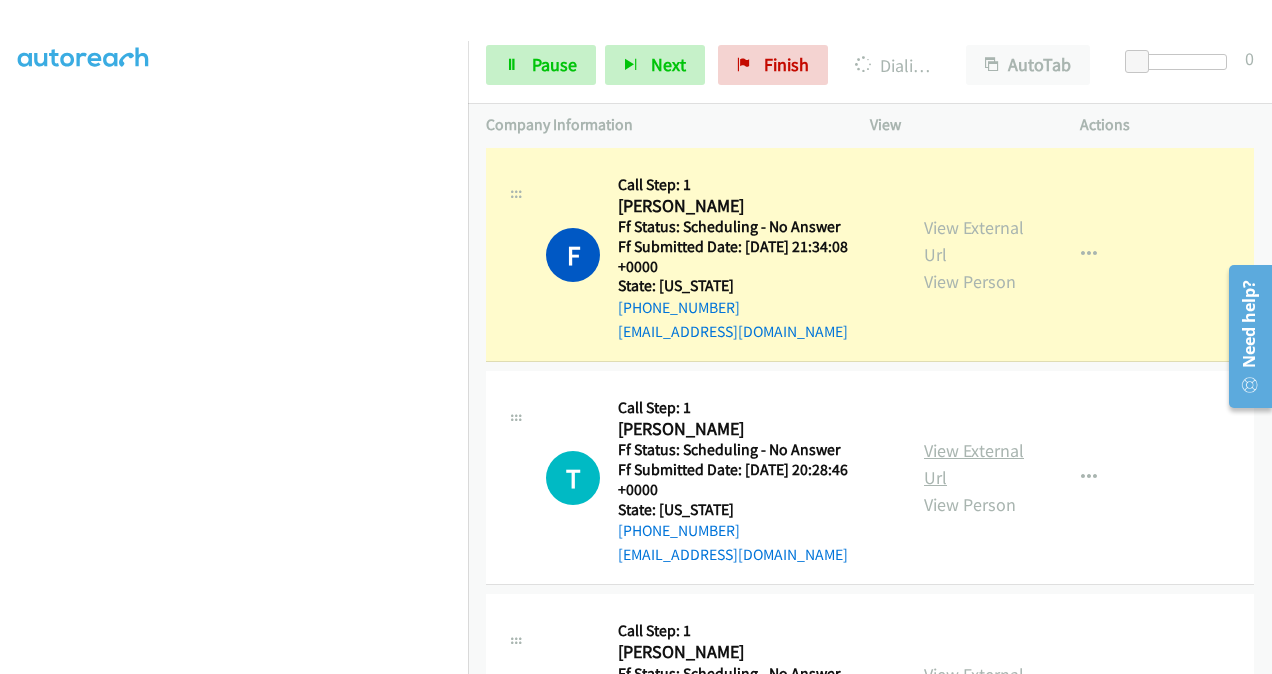 click on "View External Url" at bounding box center [974, 464] 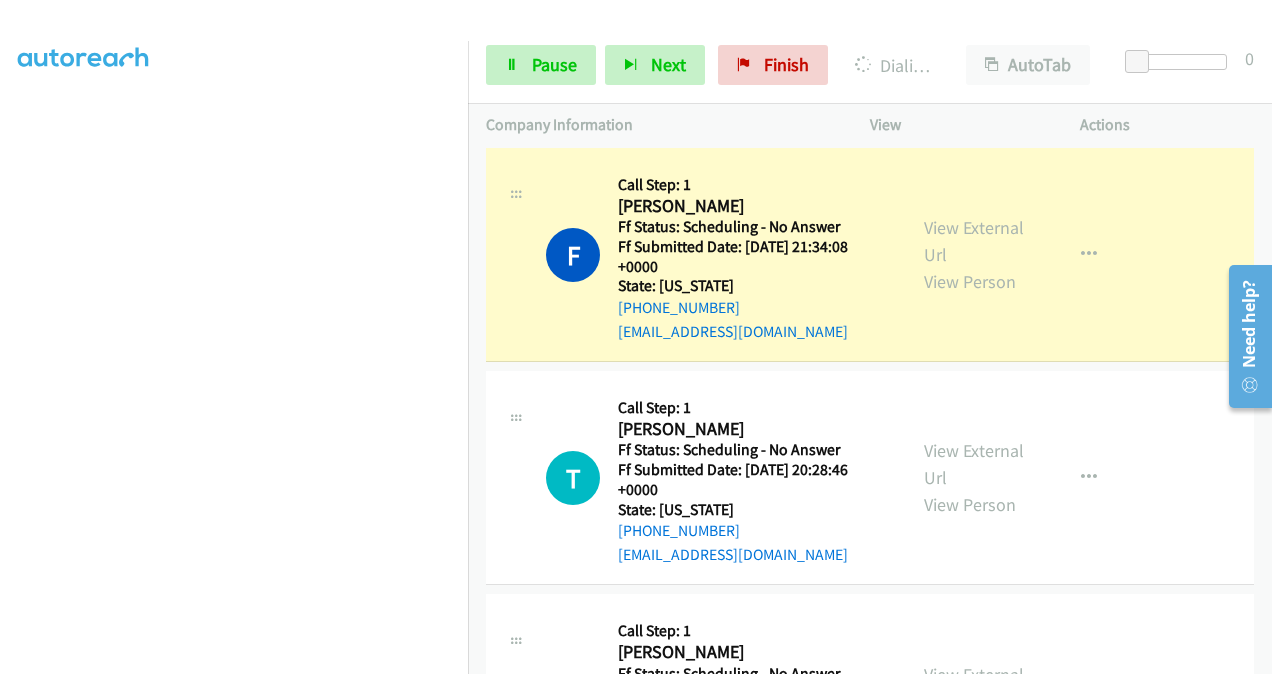 scroll, scrollTop: 2642, scrollLeft: 0, axis: vertical 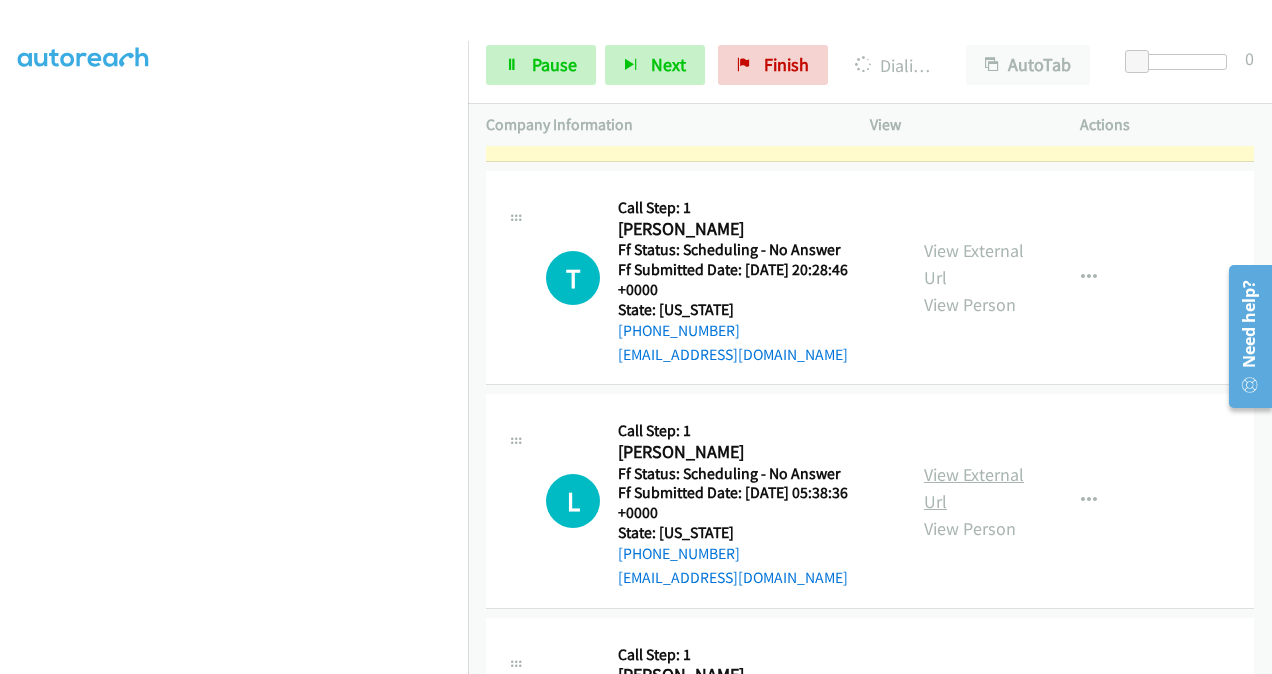 click on "View External Url" at bounding box center (974, 488) 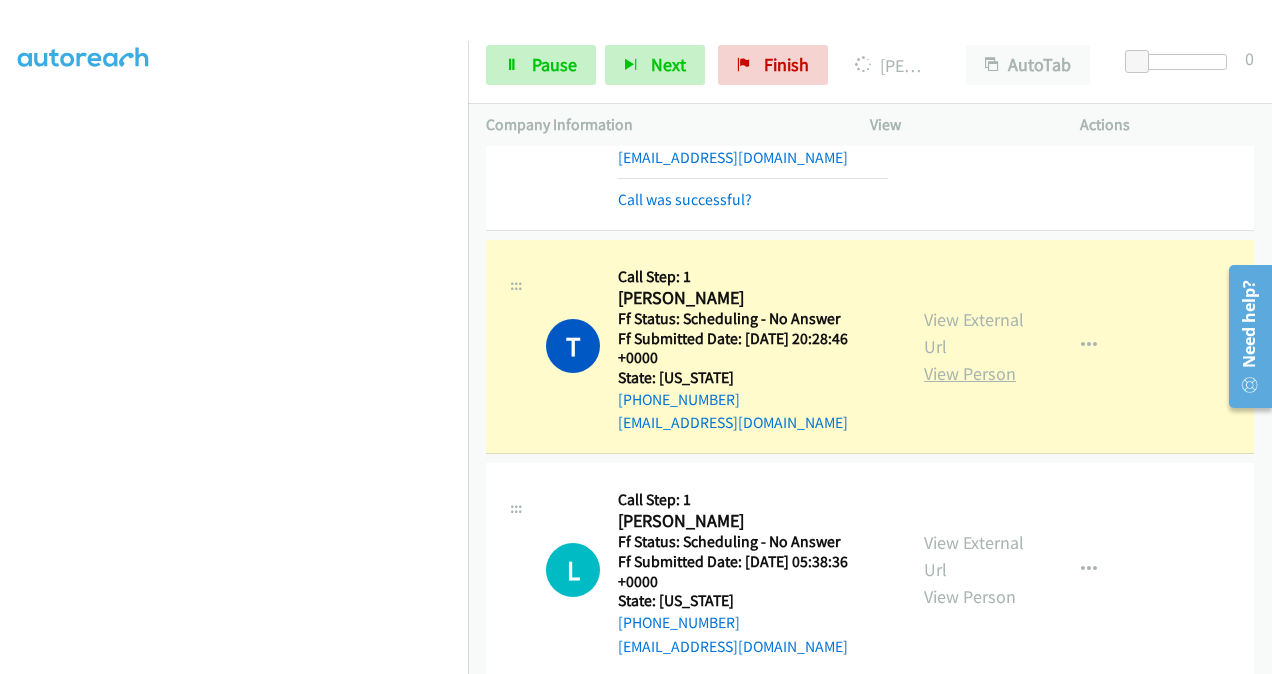 scroll, scrollTop: 2585, scrollLeft: 0, axis: vertical 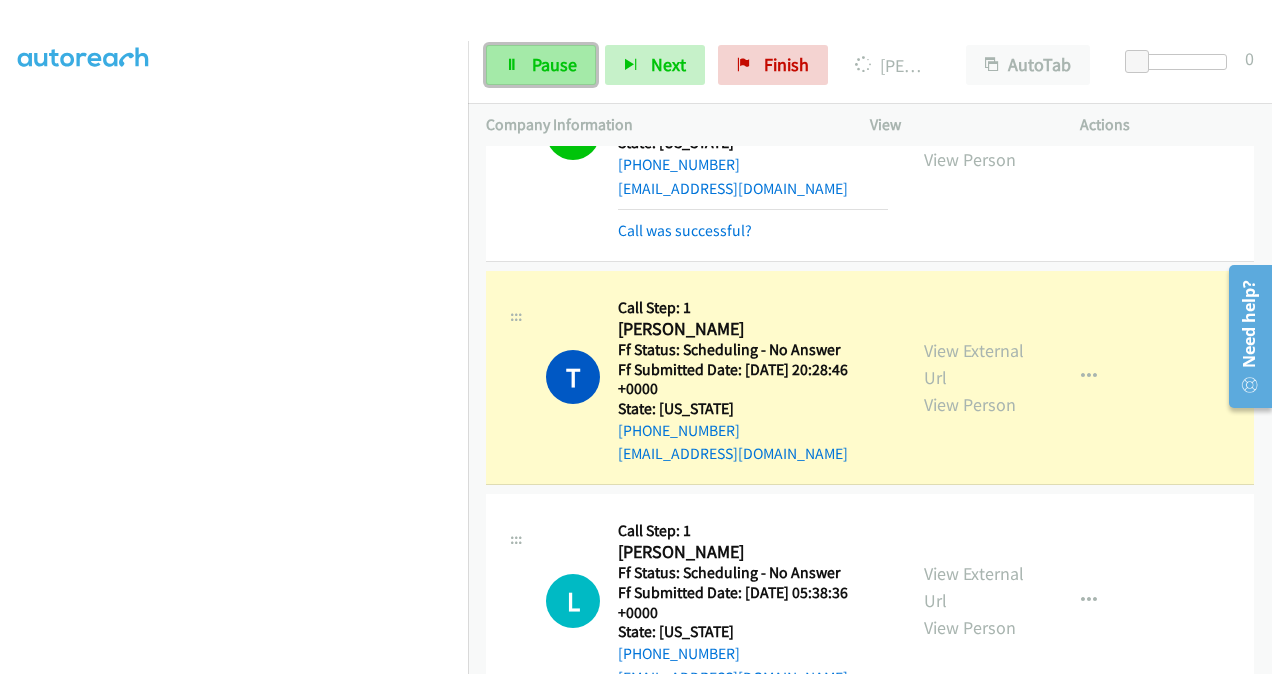 click on "Pause" at bounding box center [554, 64] 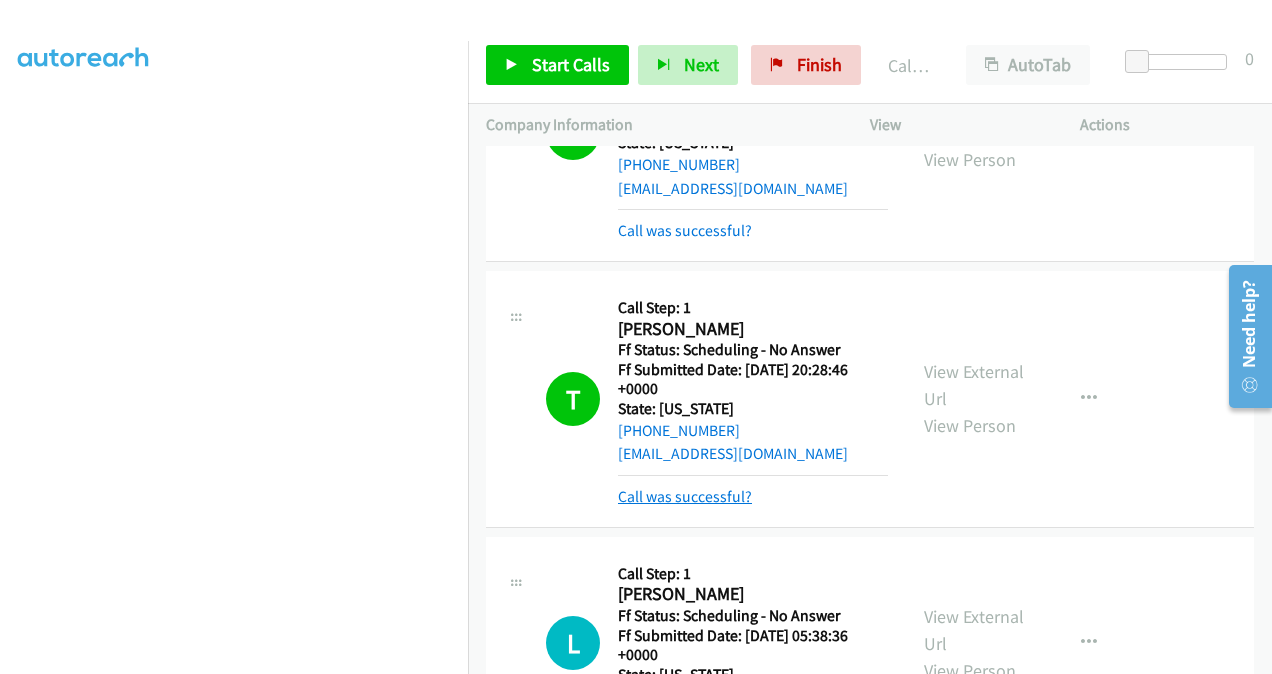 click on "Call was successful?" at bounding box center [685, 496] 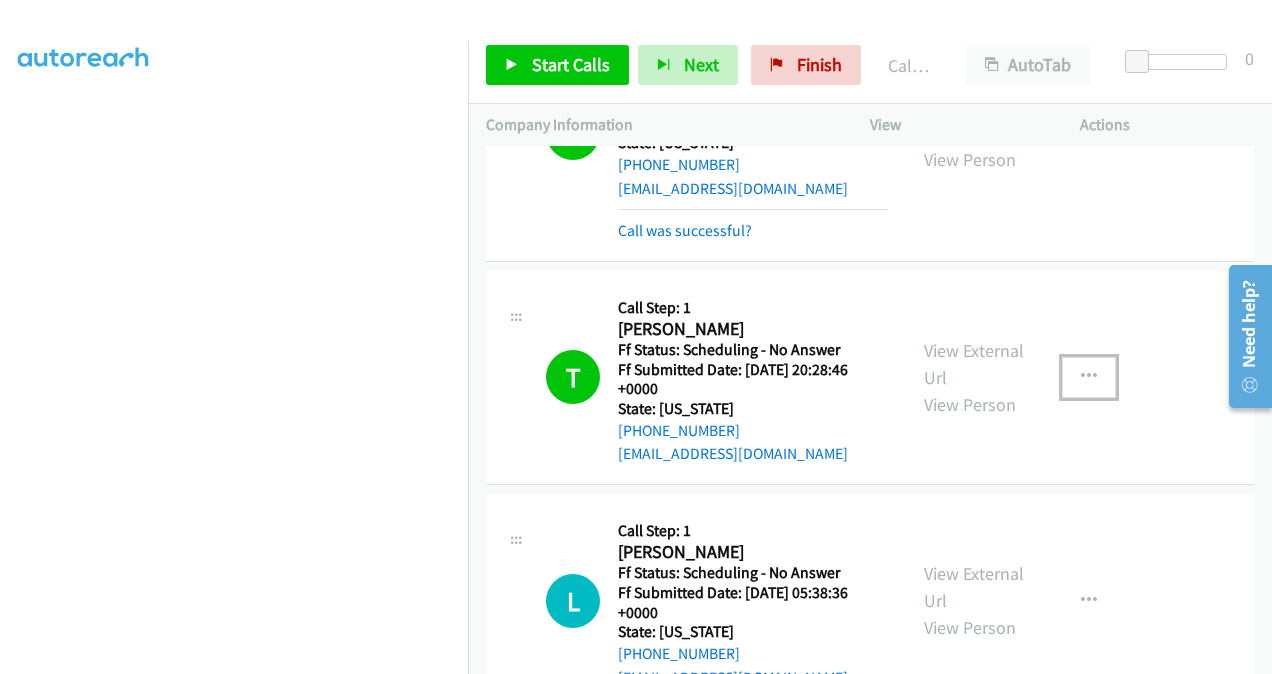 click at bounding box center [1089, 377] 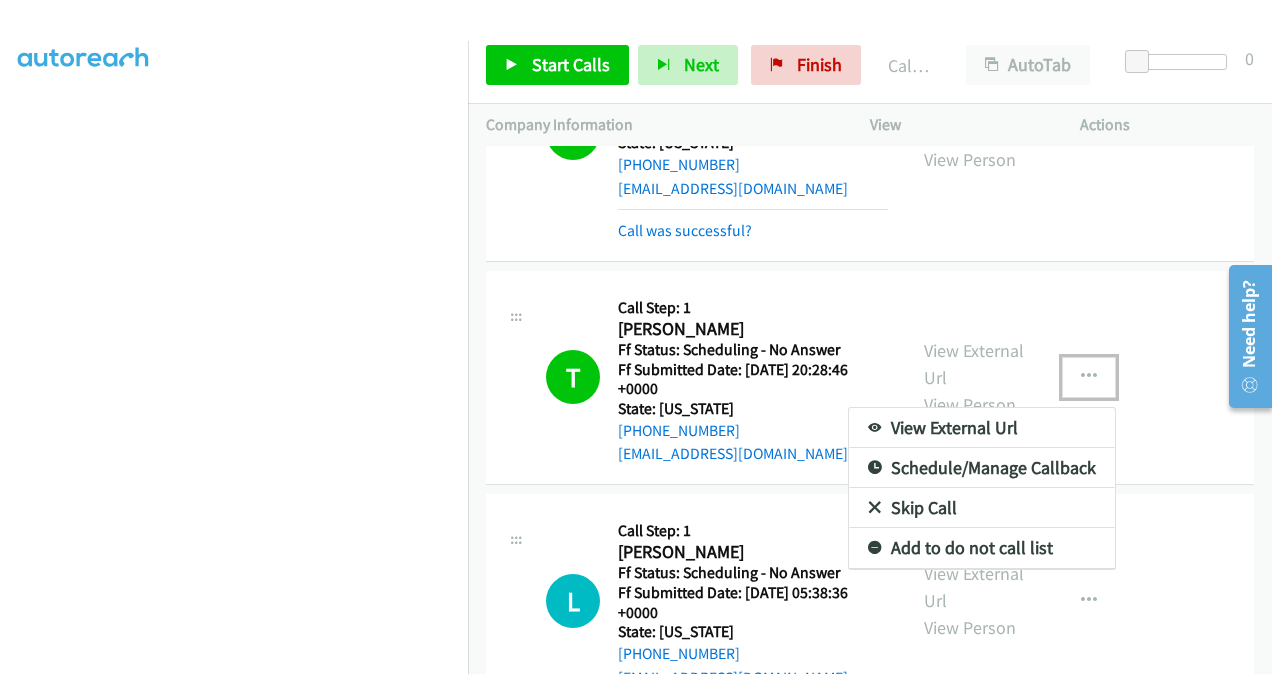 click on "Add to do not call list" at bounding box center [982, 548] 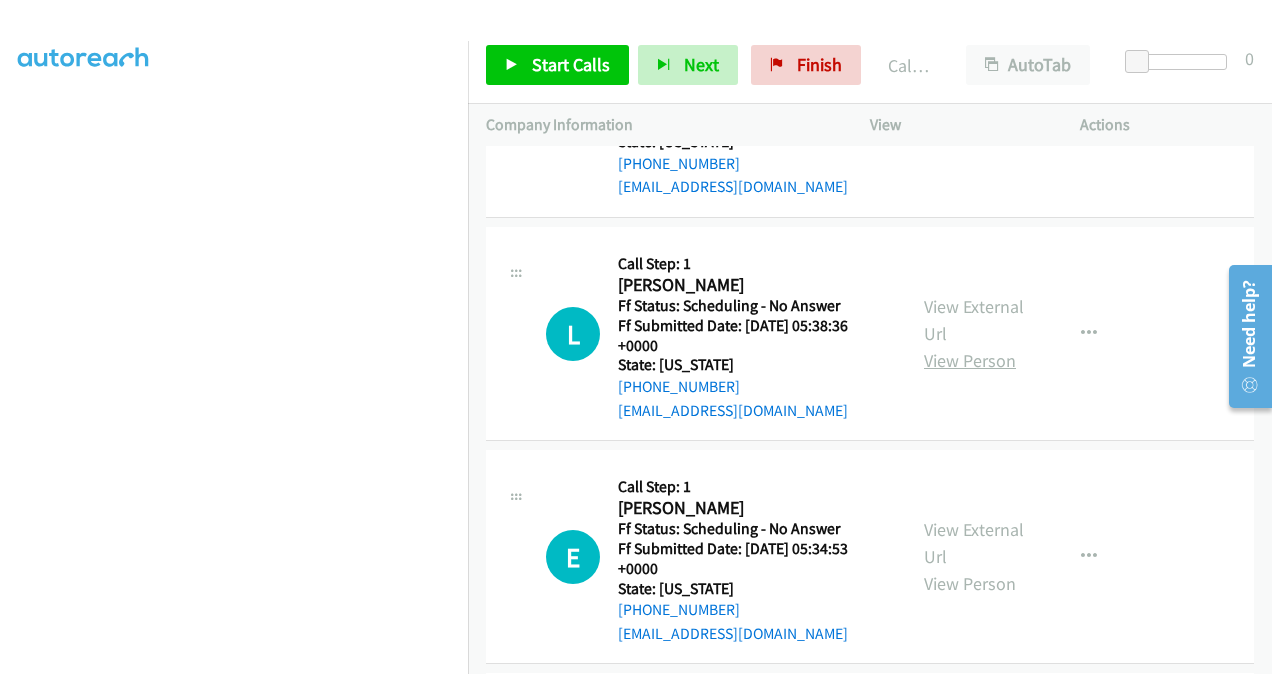 scroll, scrollTop: 2885, scrollLeft: 0, axis: vertical 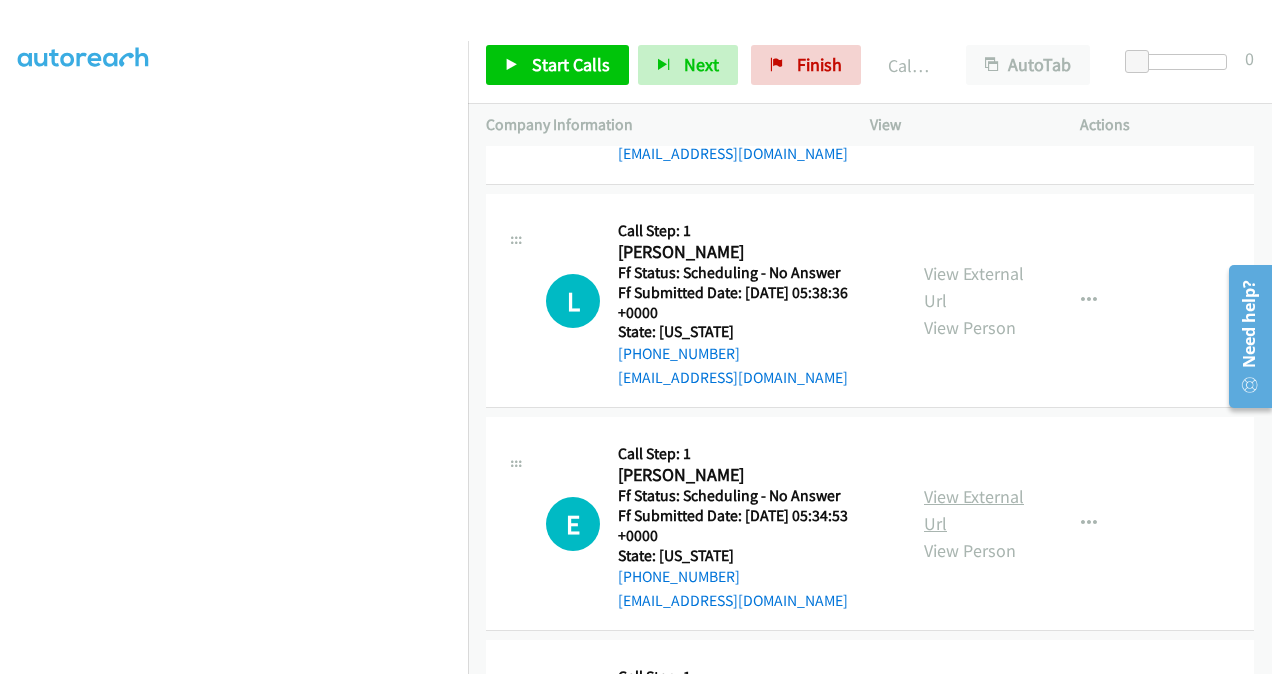 click on "View External Url" at bounding box center [974, 510] 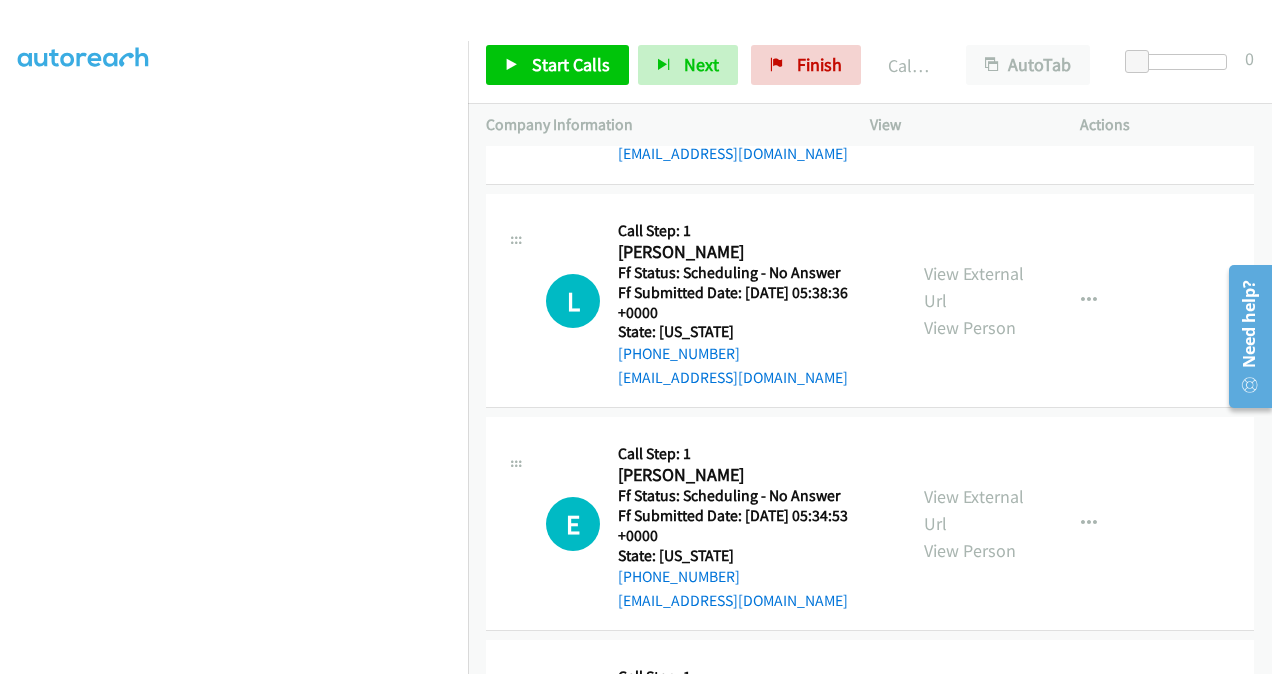 scroll, scrollTop: 3185, scrollLeft: 0, axis: vertical 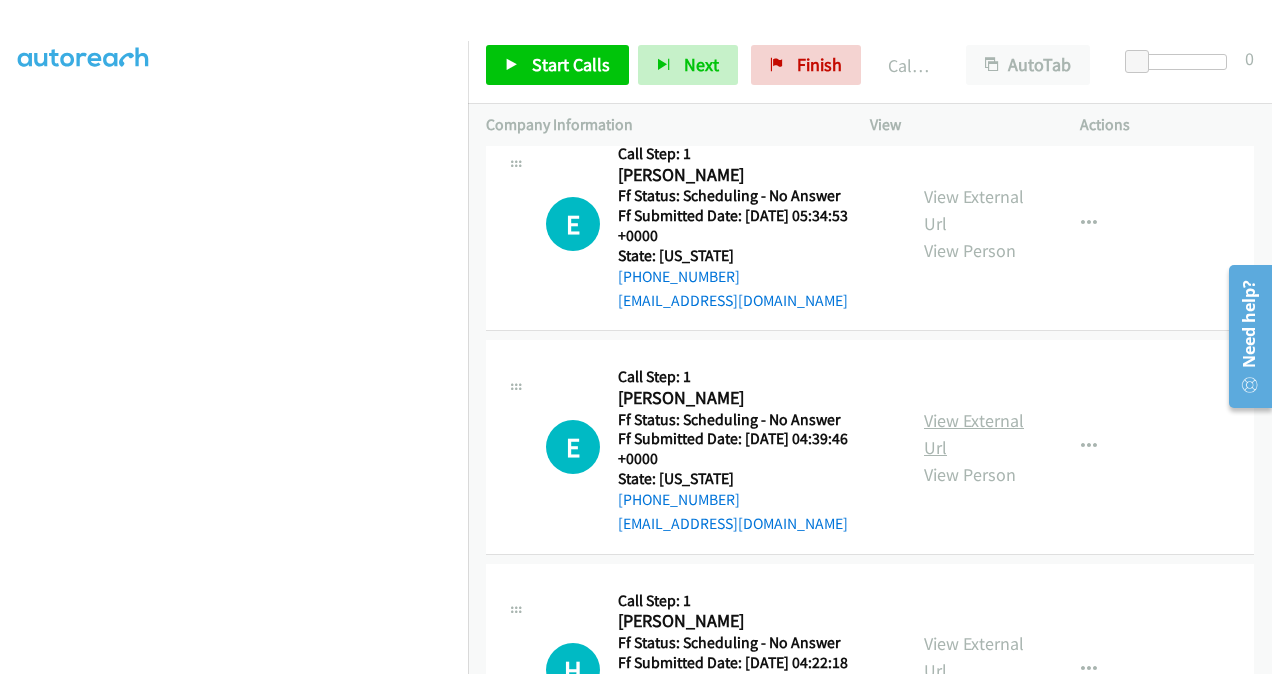 click on "View External Url" at bounding box center [974, 434] 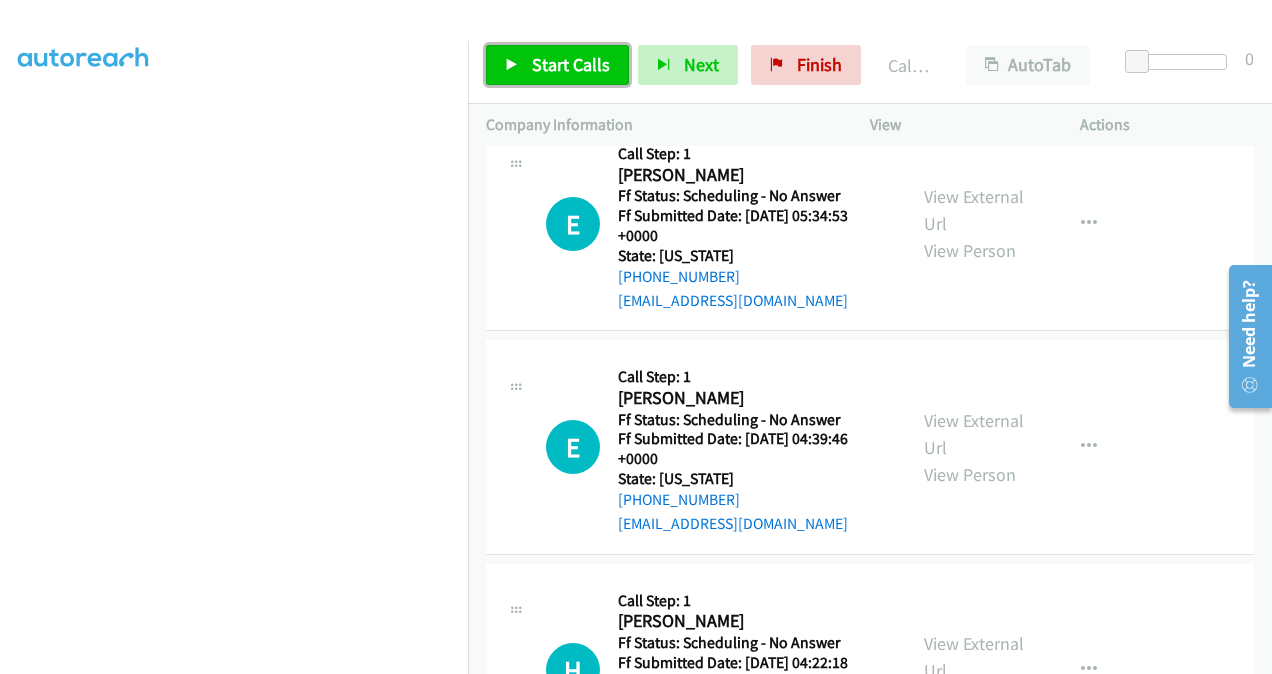click on "Start Calls" at bounding box center (557, 65) 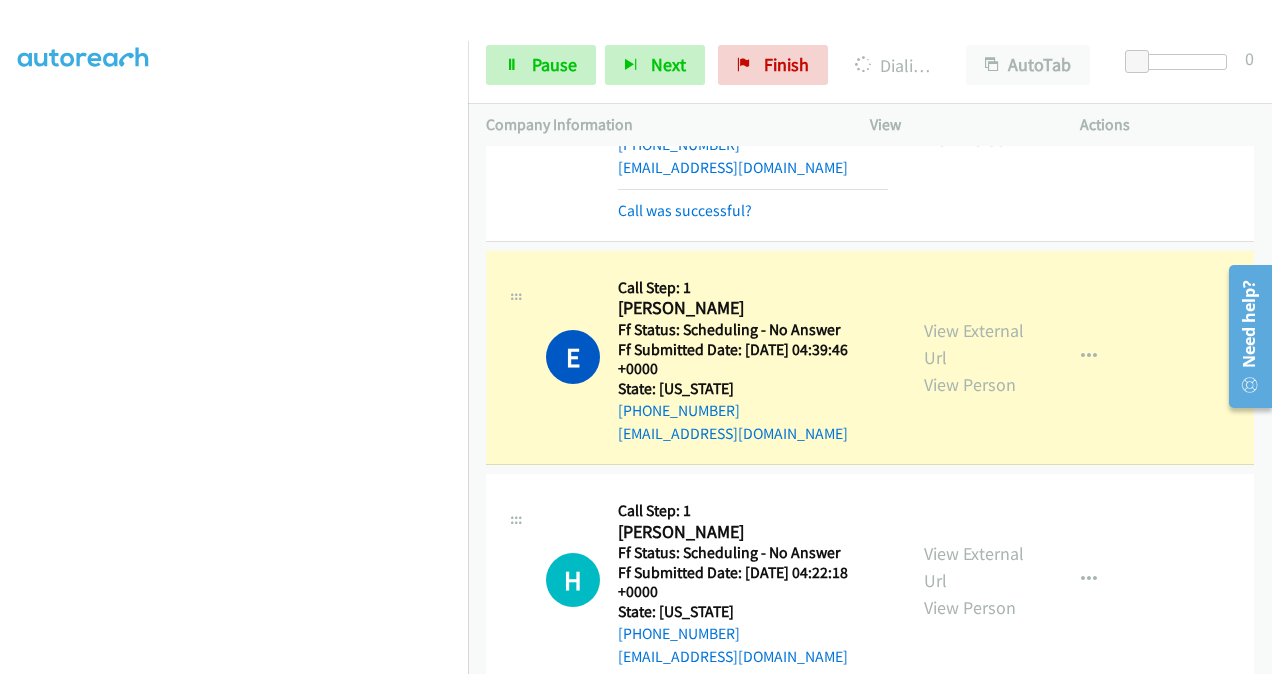 scroll, scrollTop: 3427, scrollLeft: 0, axis: vertical 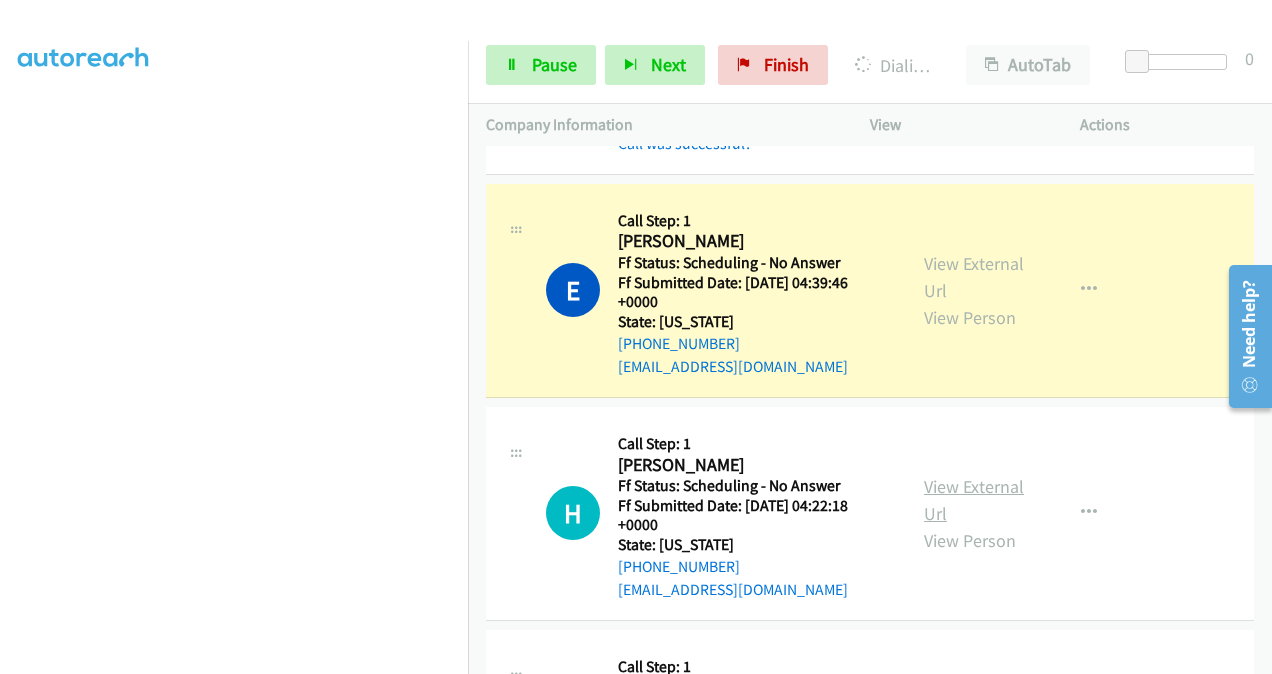 click on "View External Url" at bounding box center [974, 500] 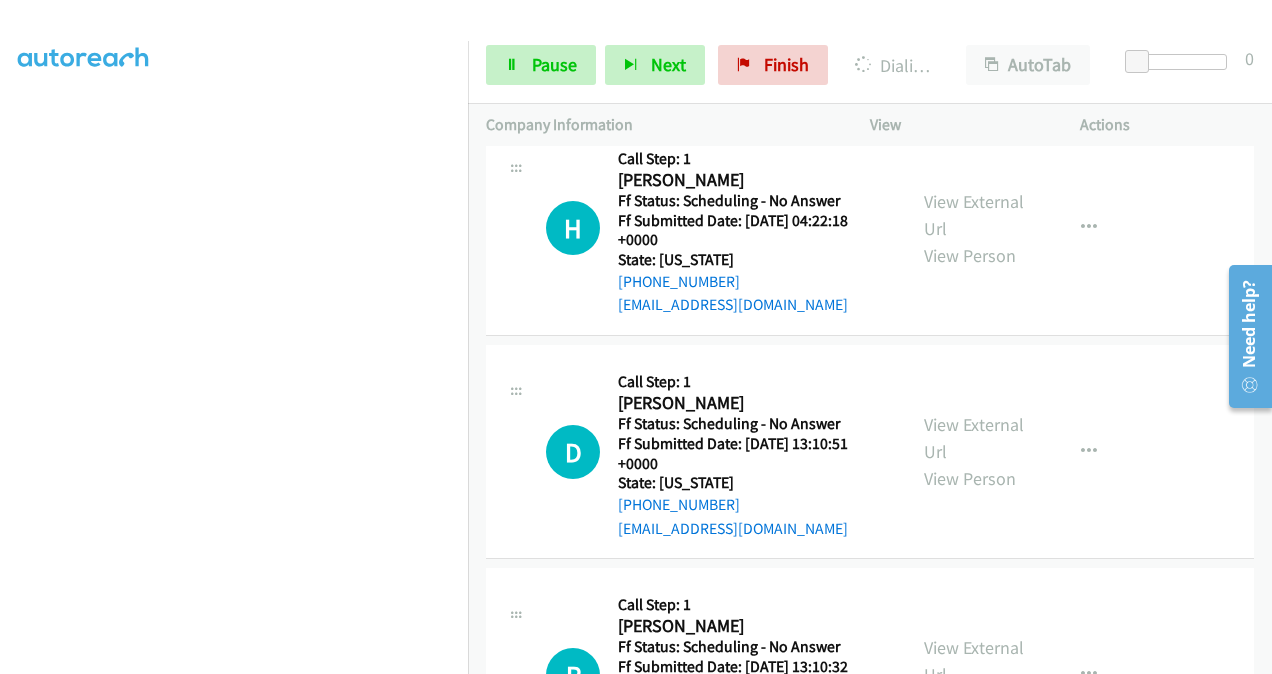 scroll, scrollTop: 3727, scrollLeft: 0, axis: vertical 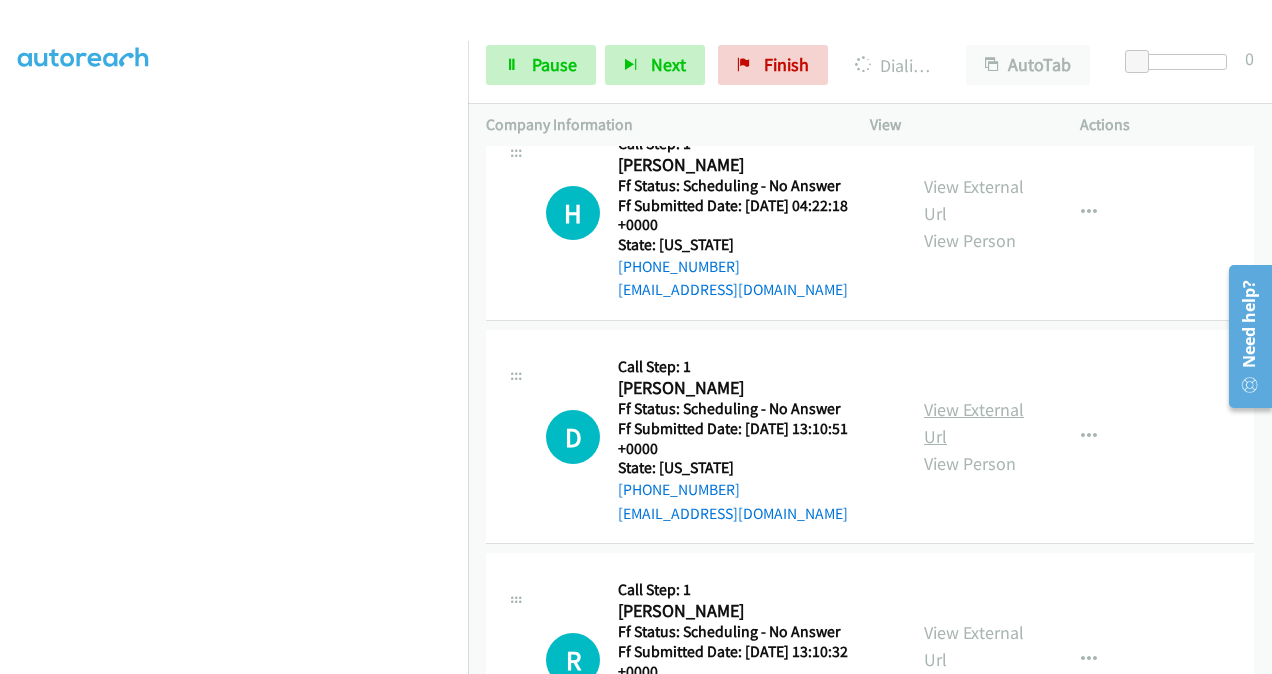 click on "View External Url" at bounding box center (974, 423) 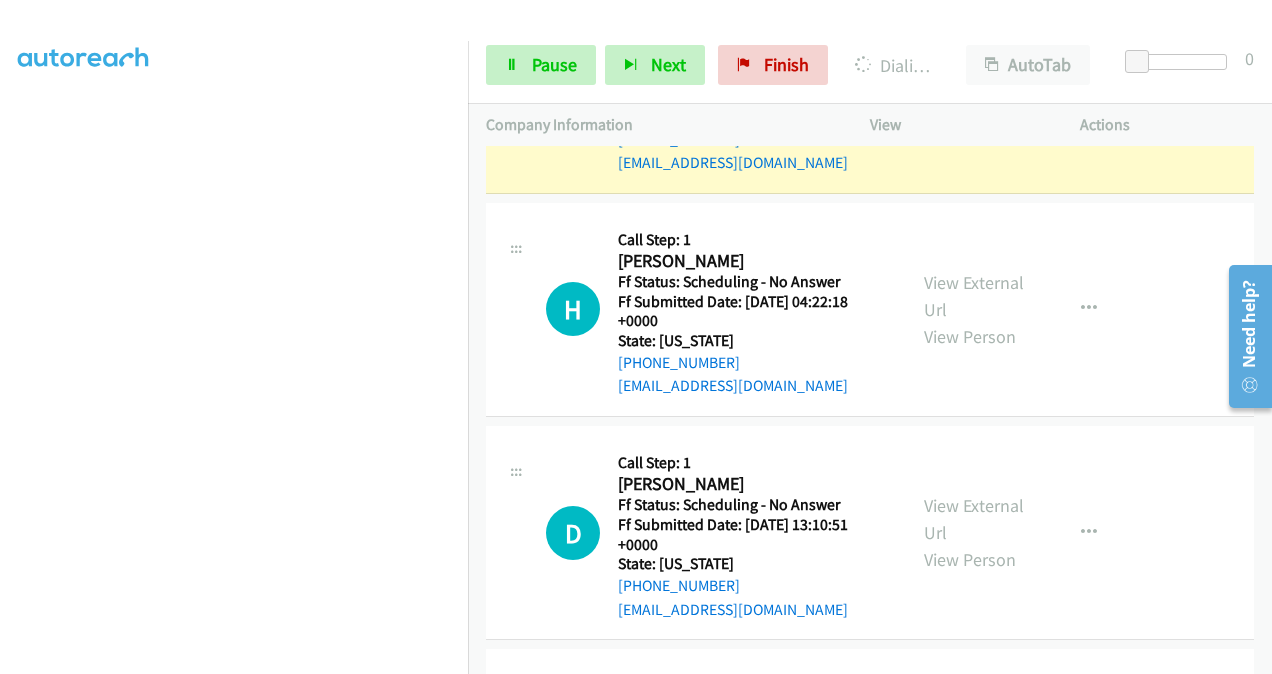 scroll, scrollTop: 3827, scrollLeft: 0, axis: vertical 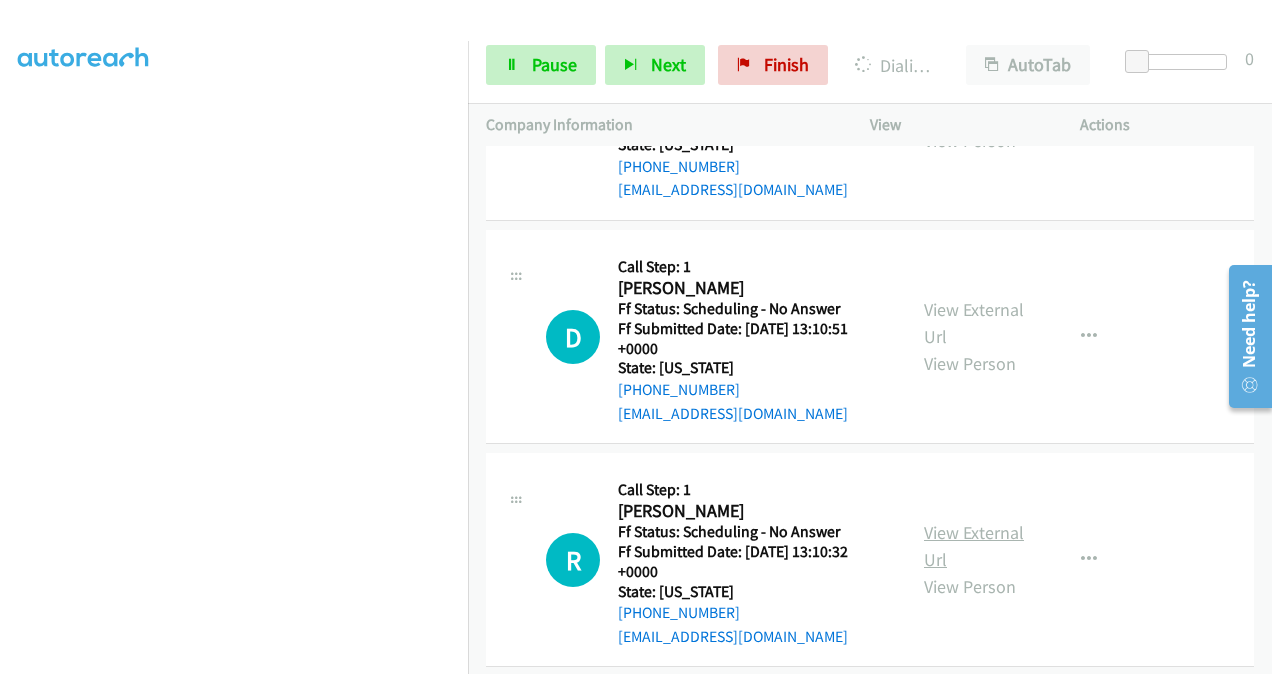 click on "View External Url" at bounding box center [974, 546] 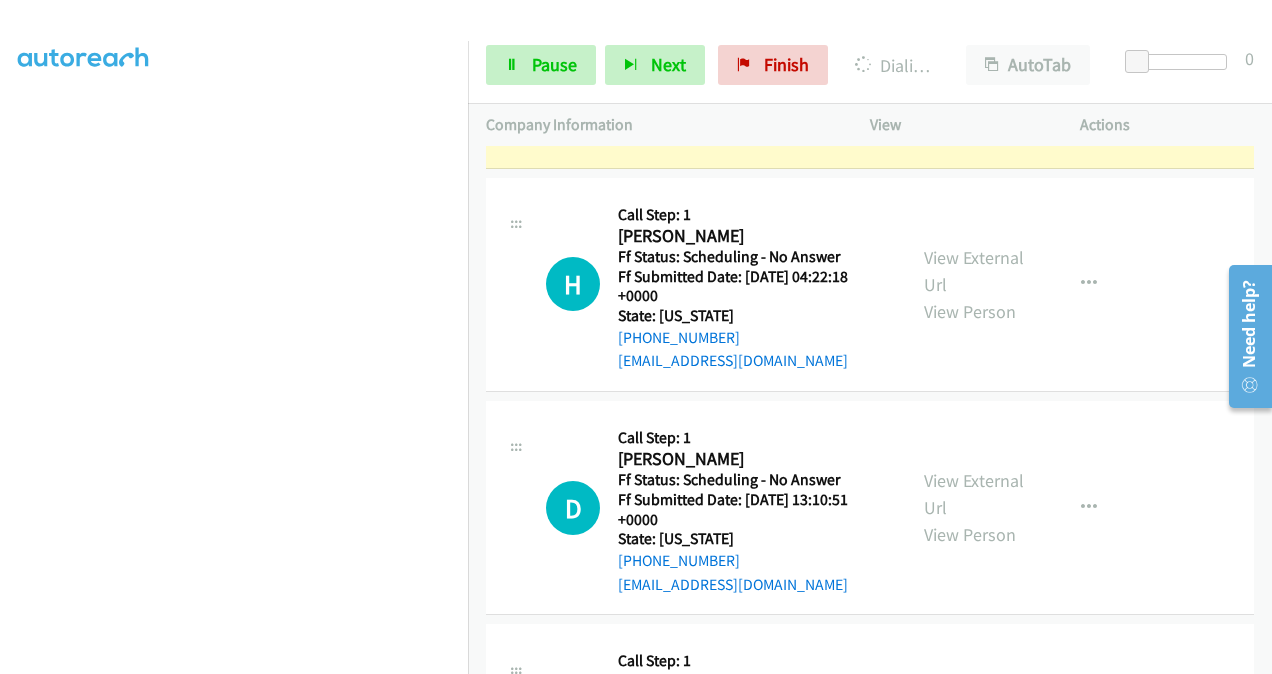 scroll, scrollTop: 3627, scrollLeft: 0, axis: vertical 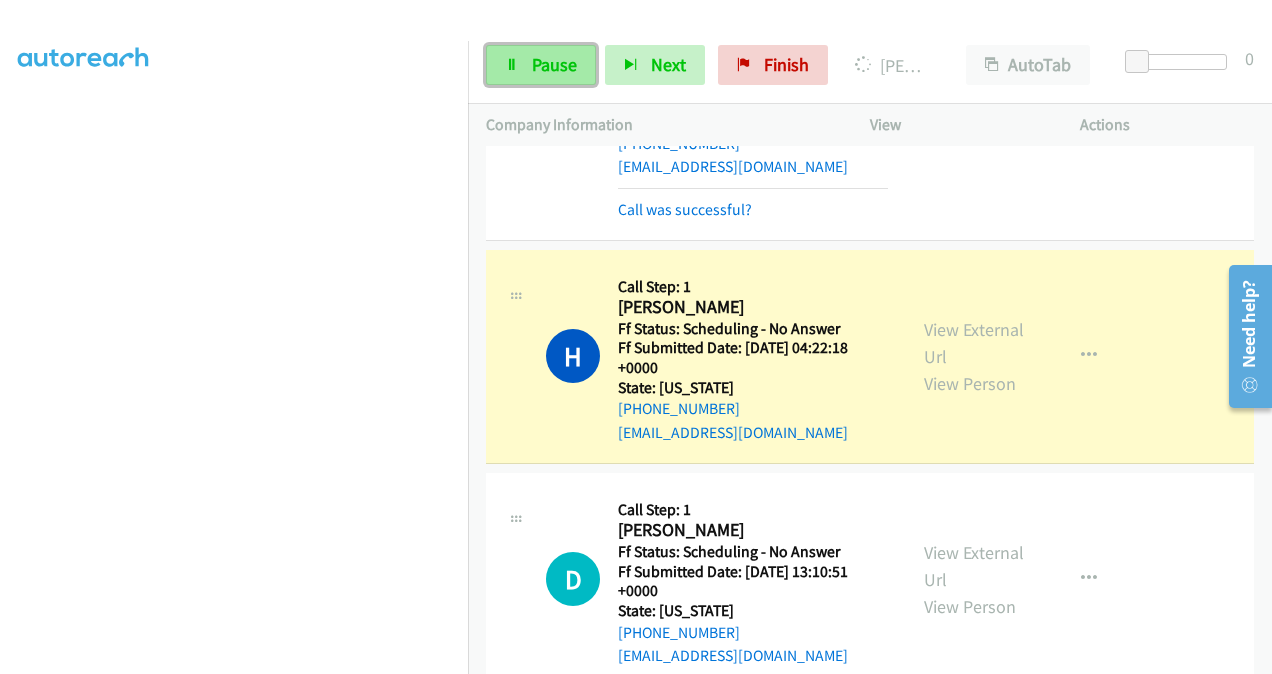 click on "Pause" at bounding box center (554, 64) 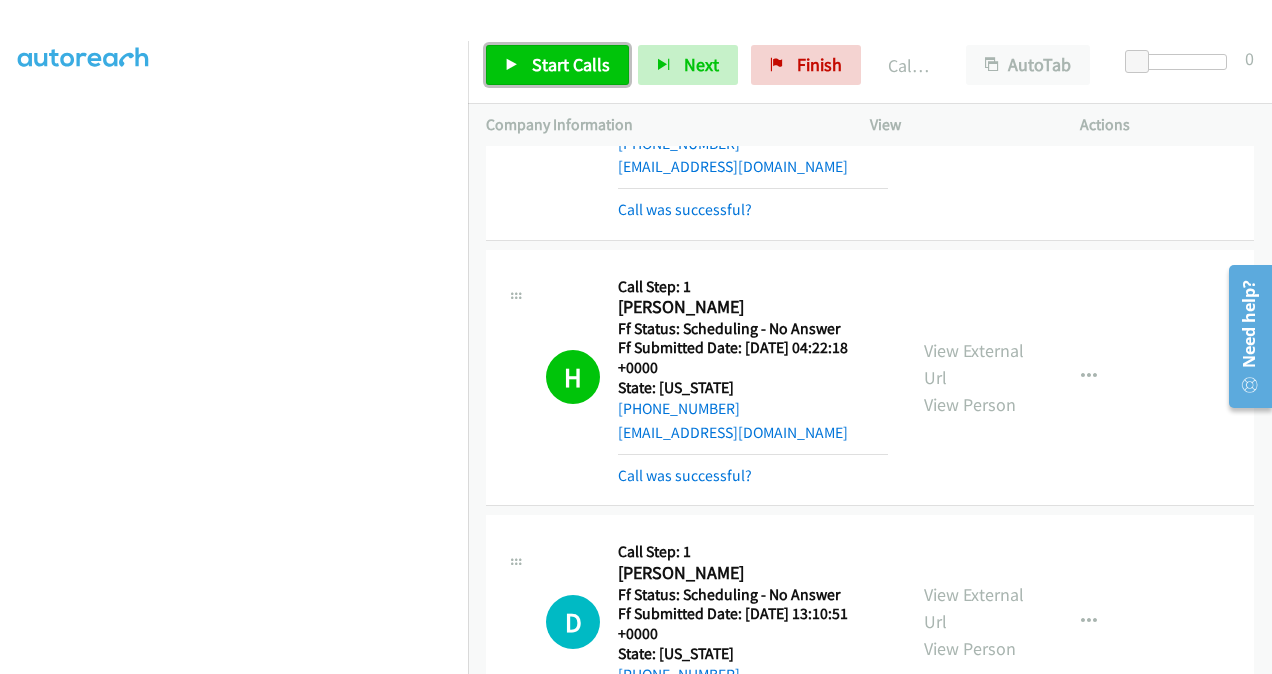 click on "Start Calls" at bounding box center [571, 64] 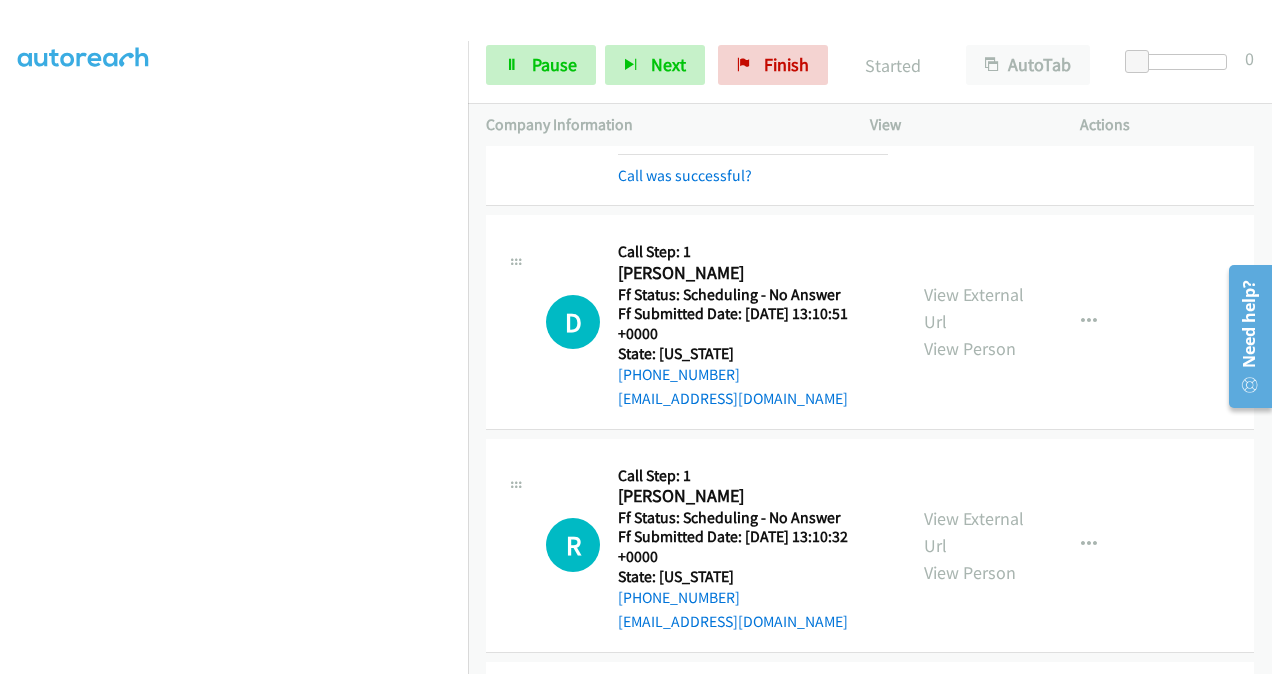 scroll, scrollTop: 4127, scrollLeft: 0, axis: vertical 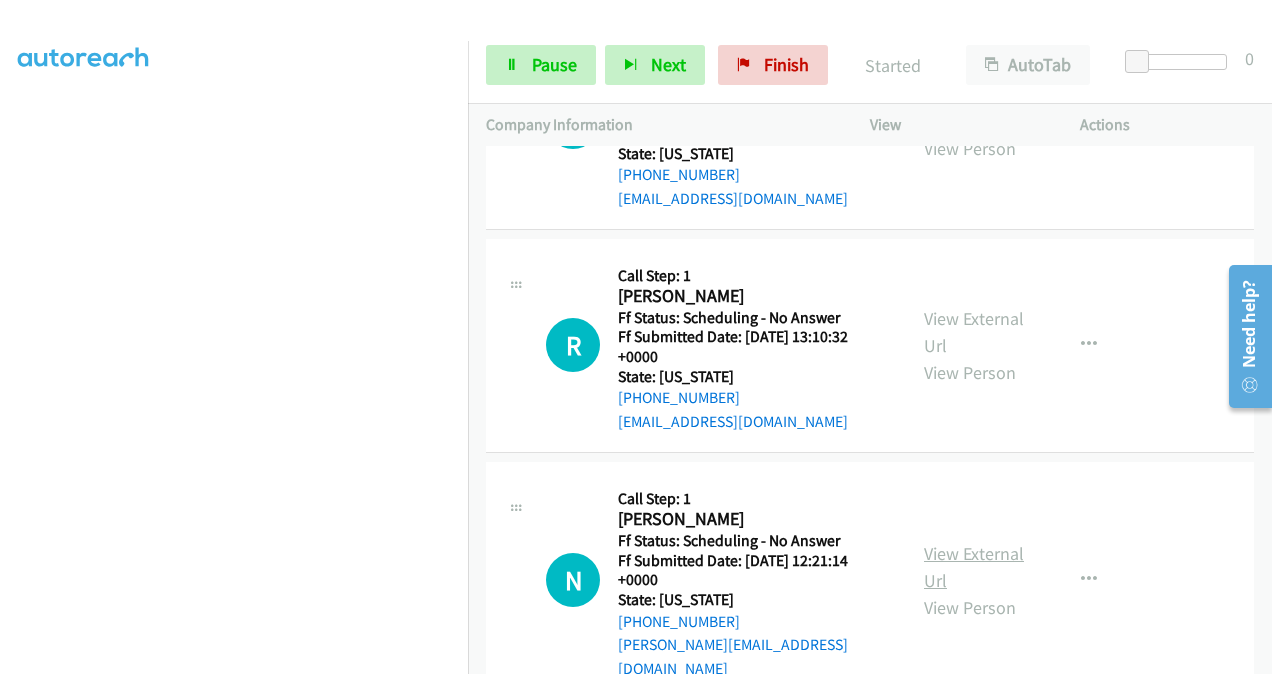 click on "View External Url" at bounding box center [974, 567] 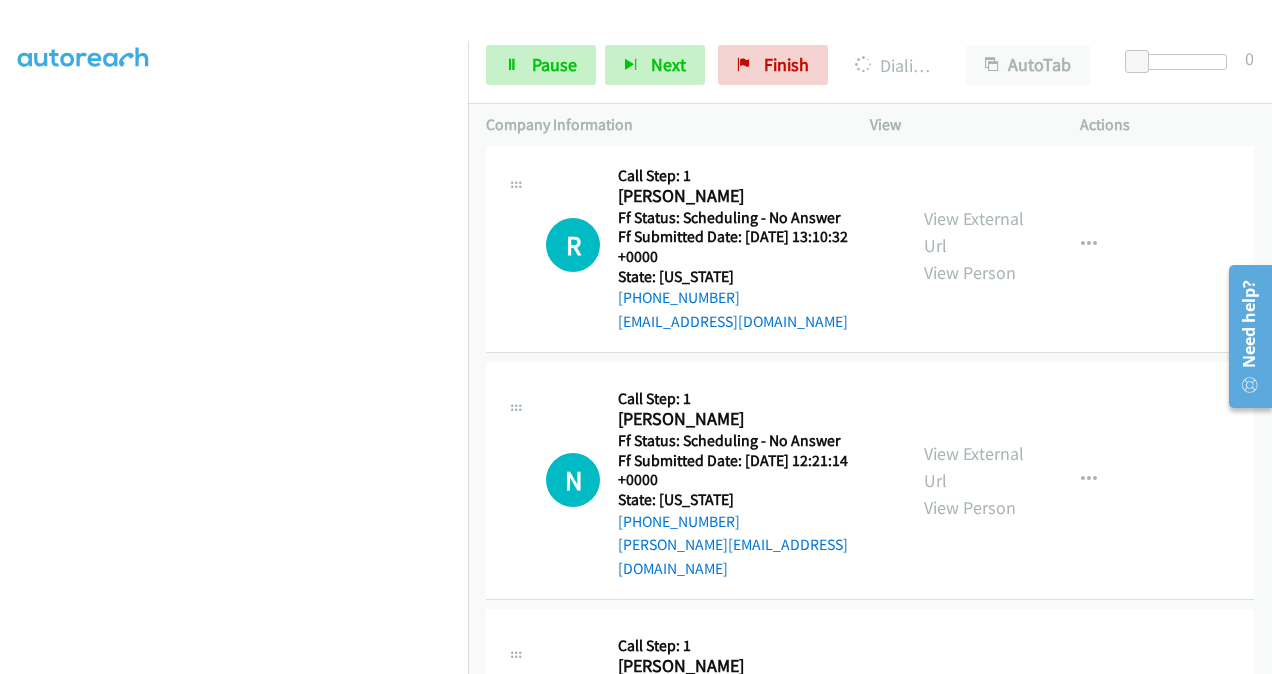 scroll, scrollTop: 4427, scrollLeft: 0, axis: vertical 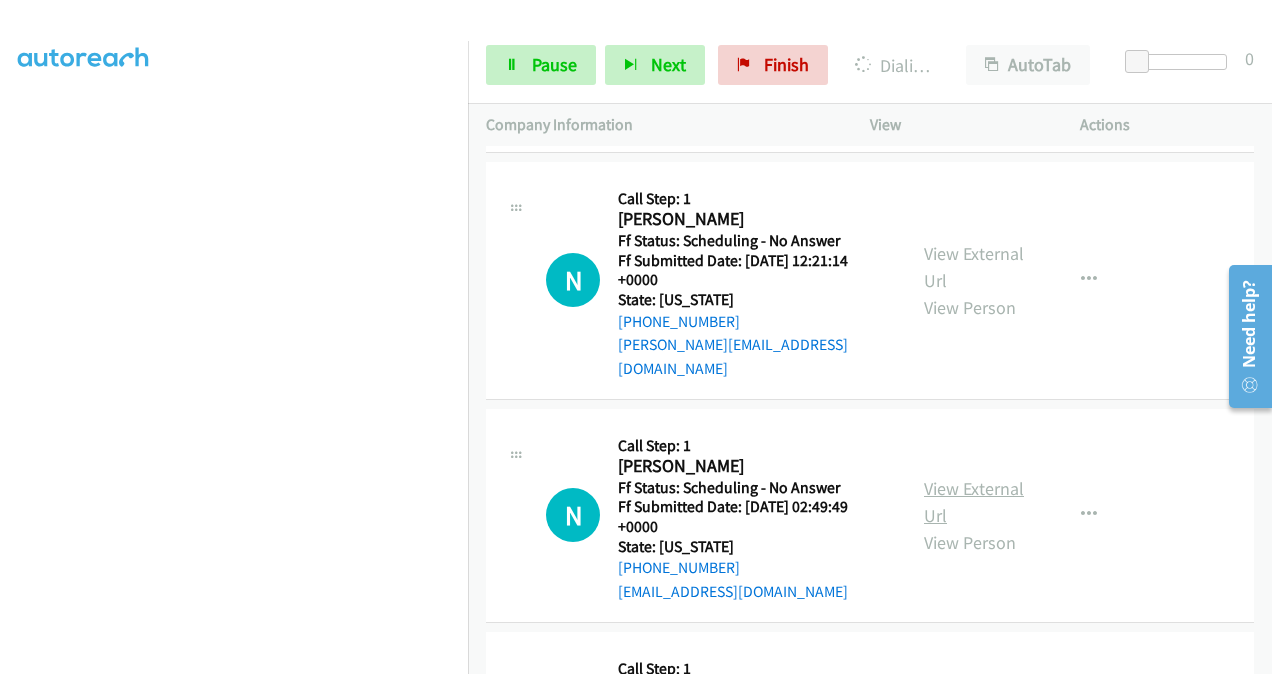 click on "View External Url" at bounding box center [974, 502] 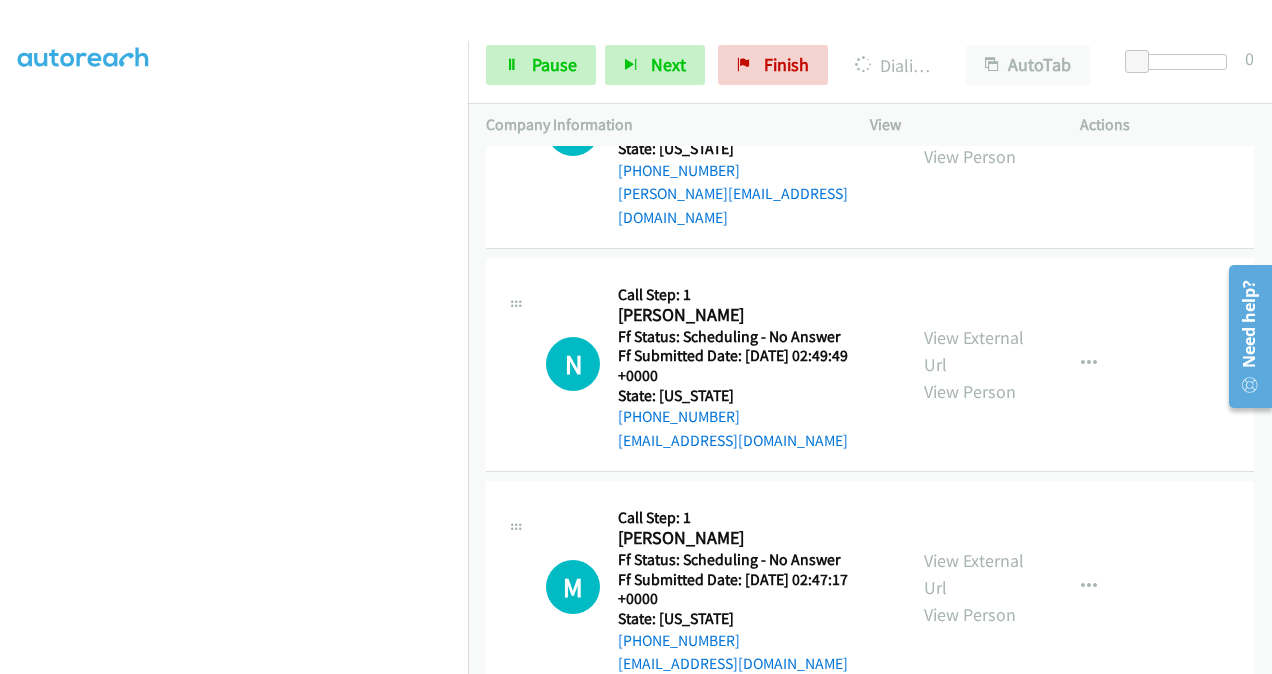 scroll, scrollTop: 4727, scrollLeft: 0, axis: vertical 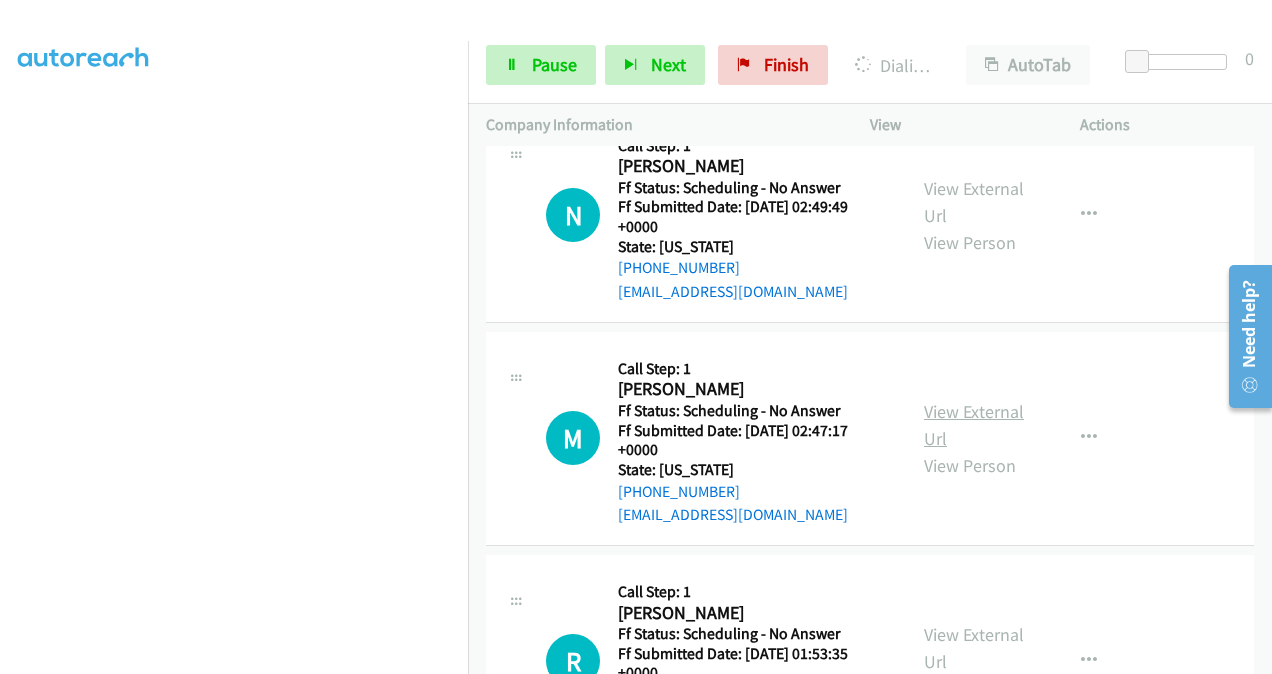 click on "View External Url" at bounding box center [974, 425] 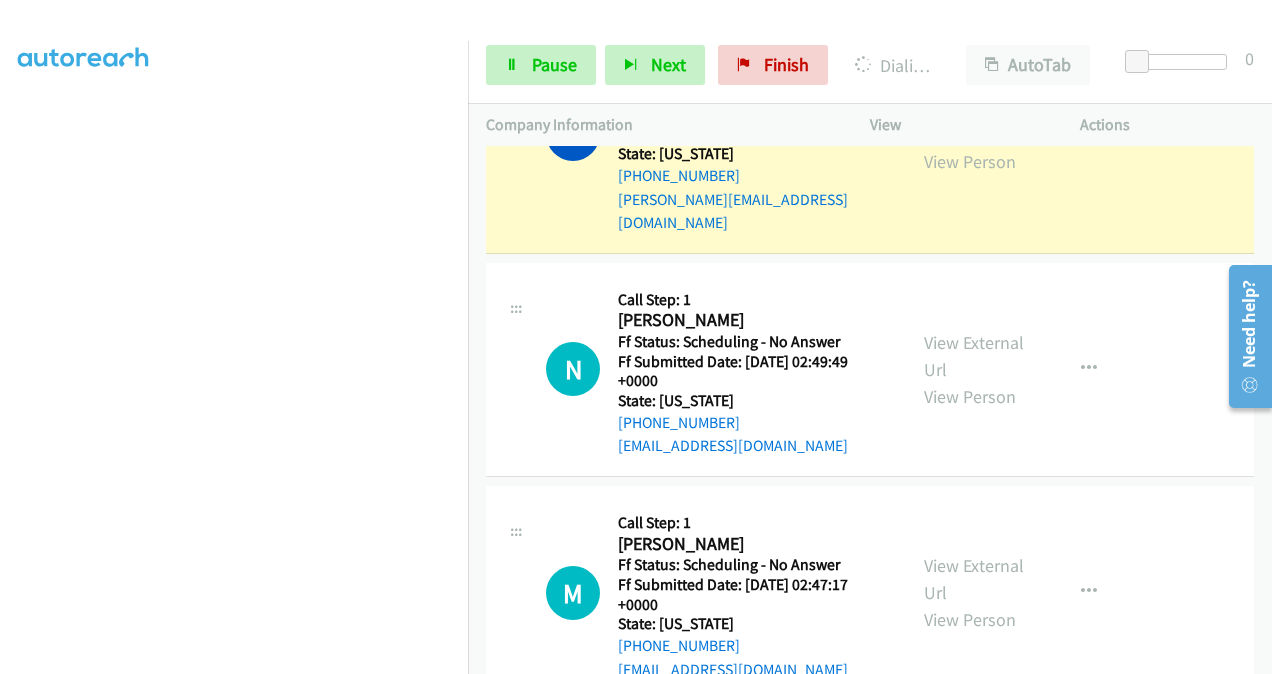 scroll, scrollTop: 4770, scrollLeft: 0, axis: vertical 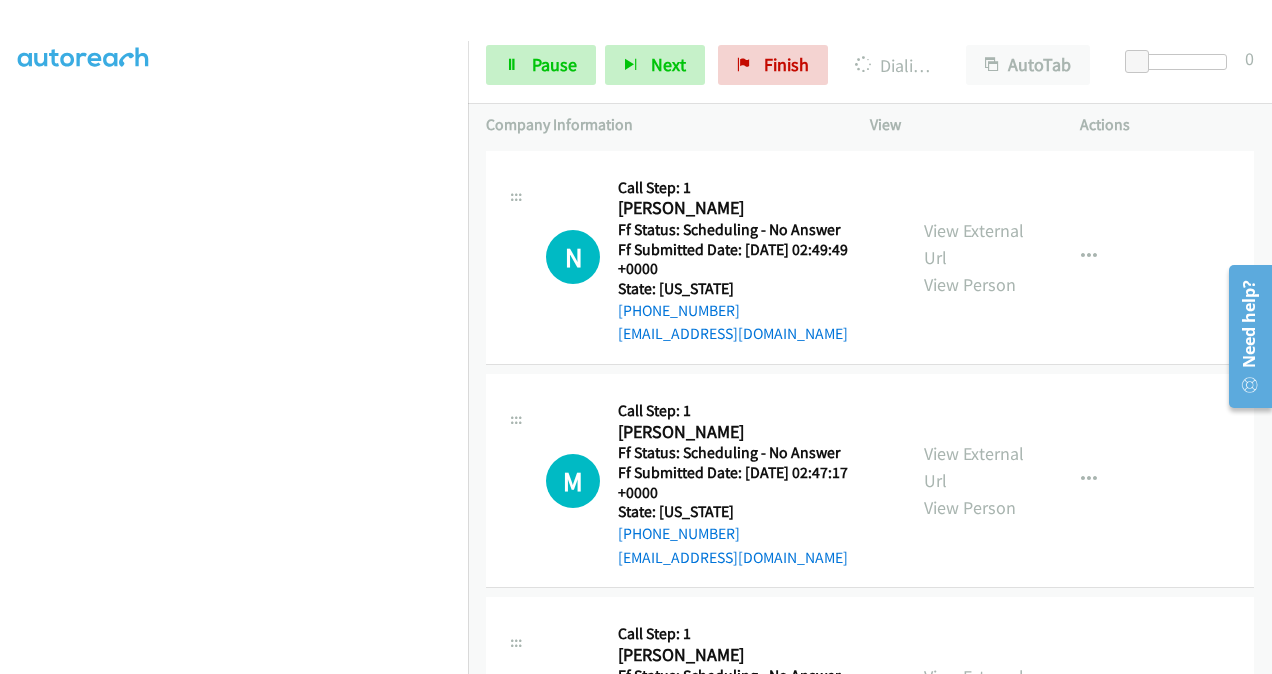 click on "View External Url" at bounding box center [974, 690] 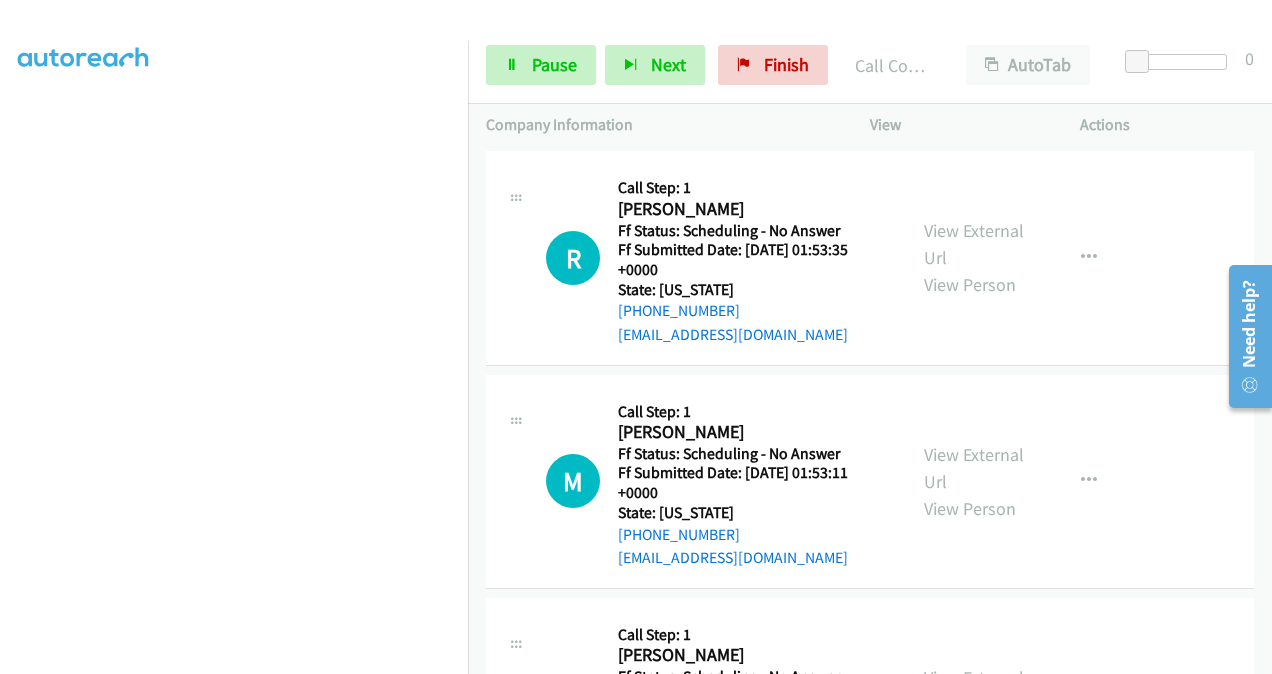 scroll, scrollTop: 5270, scrollLeft: 0, axis: vertical 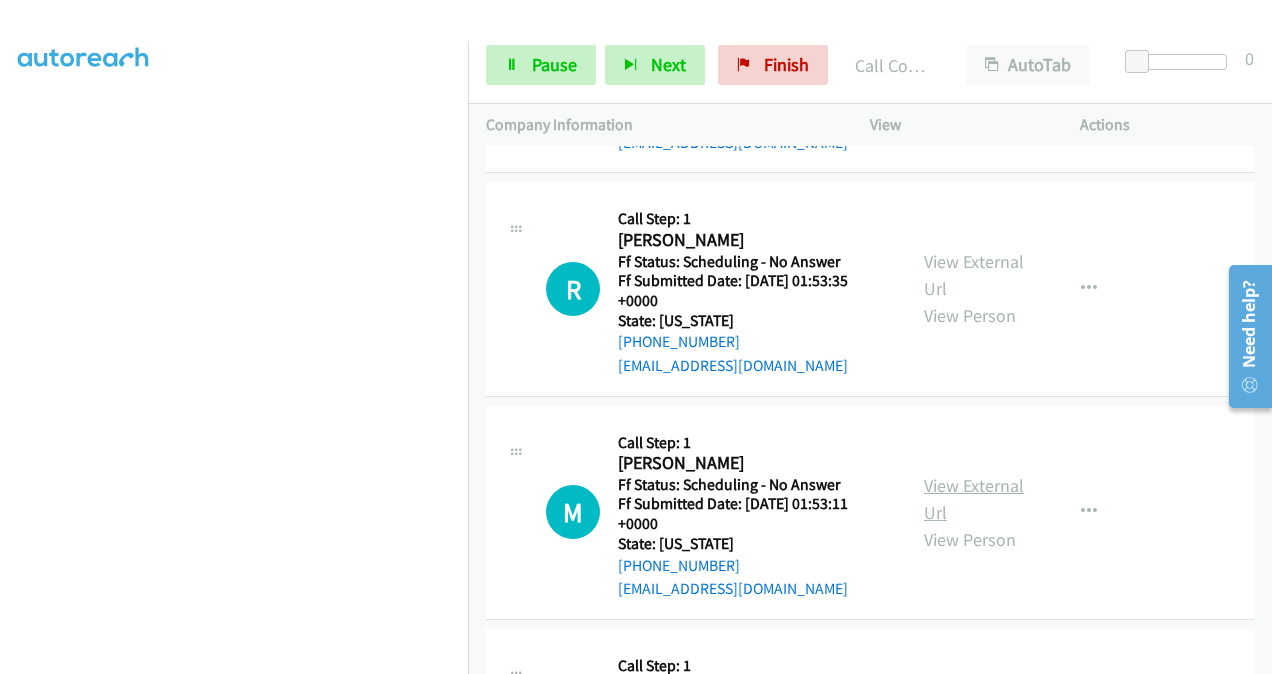 click on "View External Url" at bounding box center [974, 499] 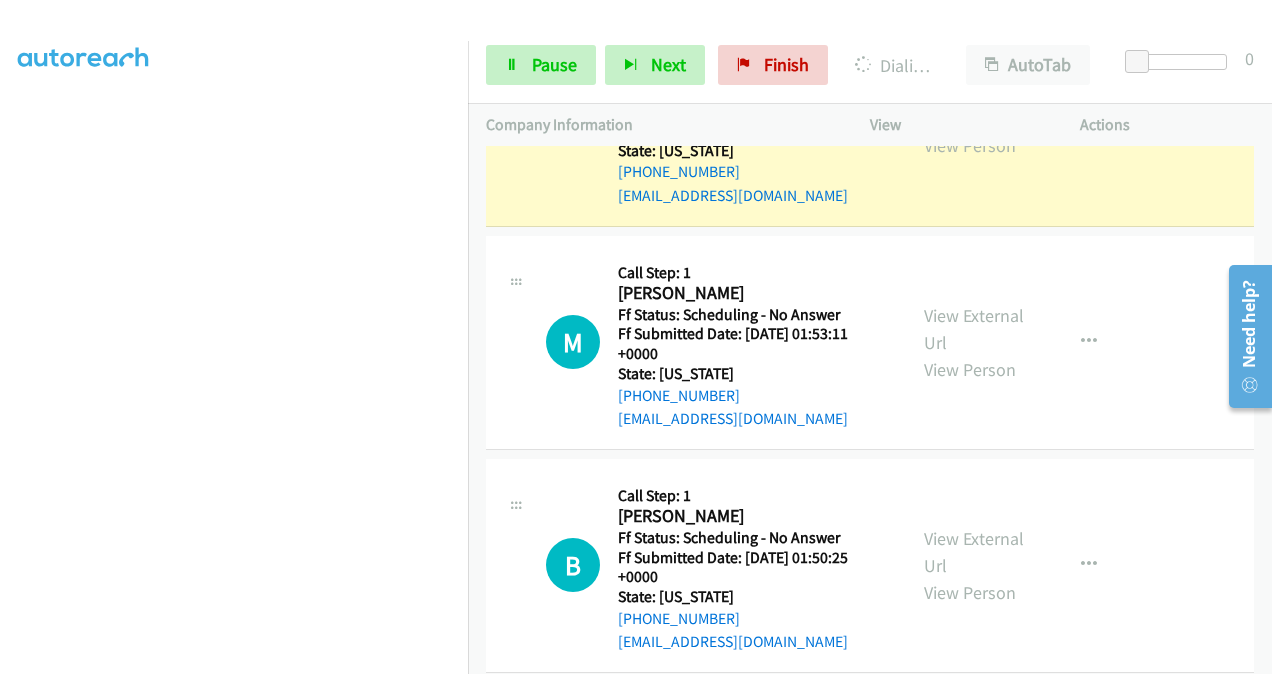 scroll, scrollTop: 5470, scrollLeft: 0, axis: vertical 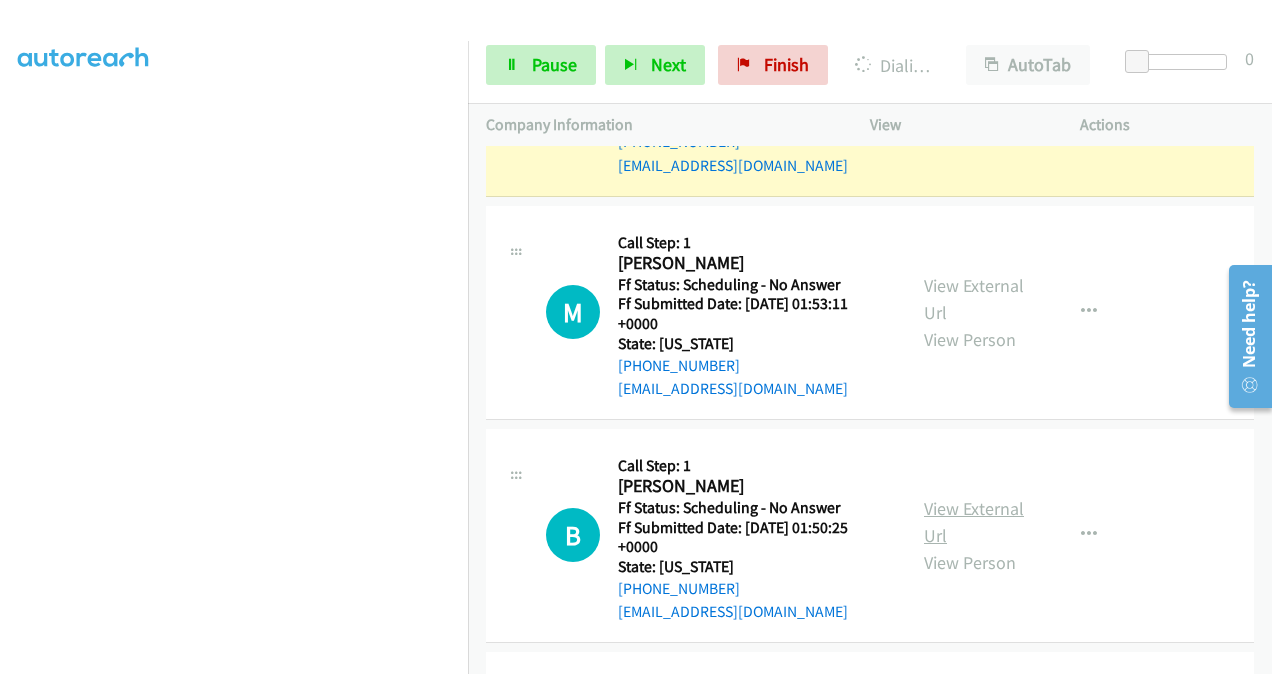 click on "View External Url" at bounding box center (974, 522) 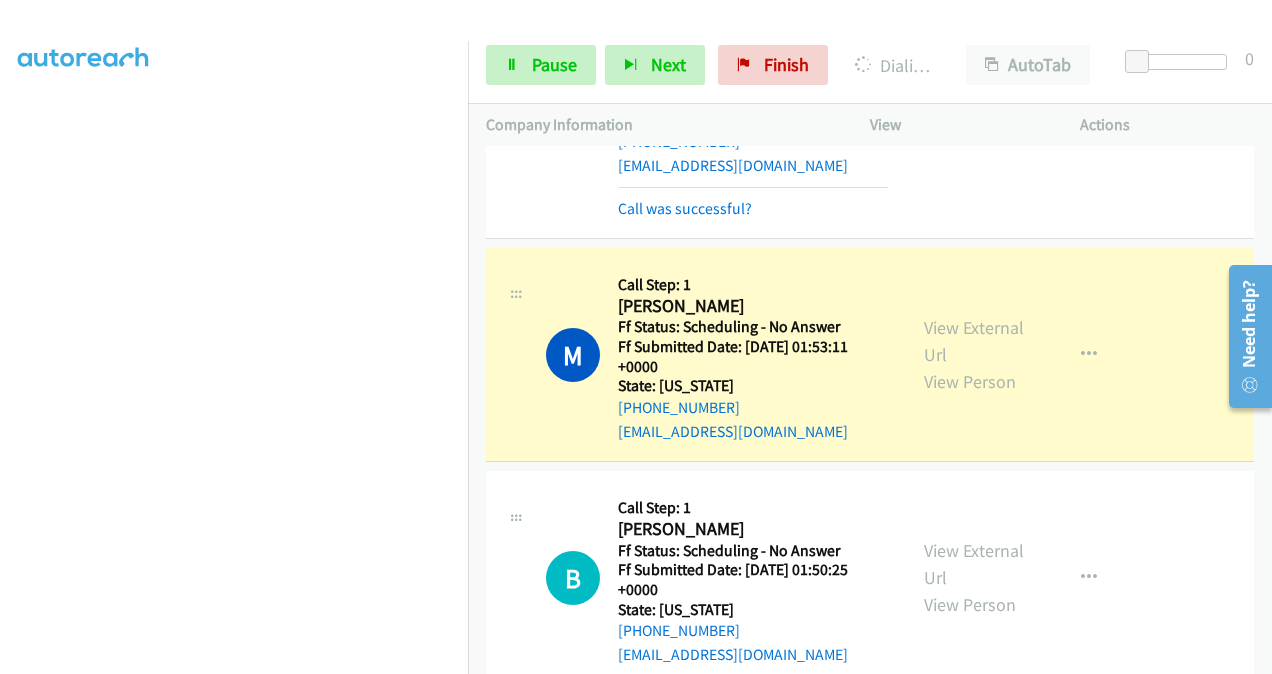scroll, scrollTop: 5570, scrollLeft: 0, axis: vertical 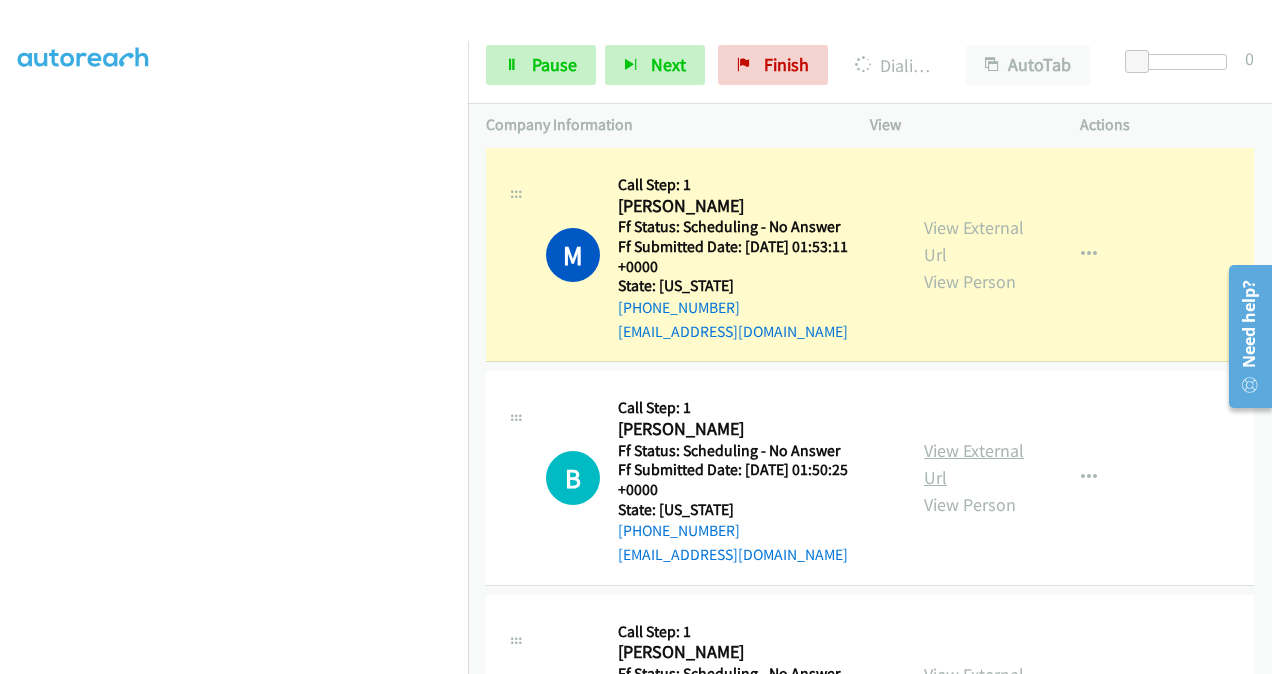 click on "View External Url" at bounding box center (974, 464) 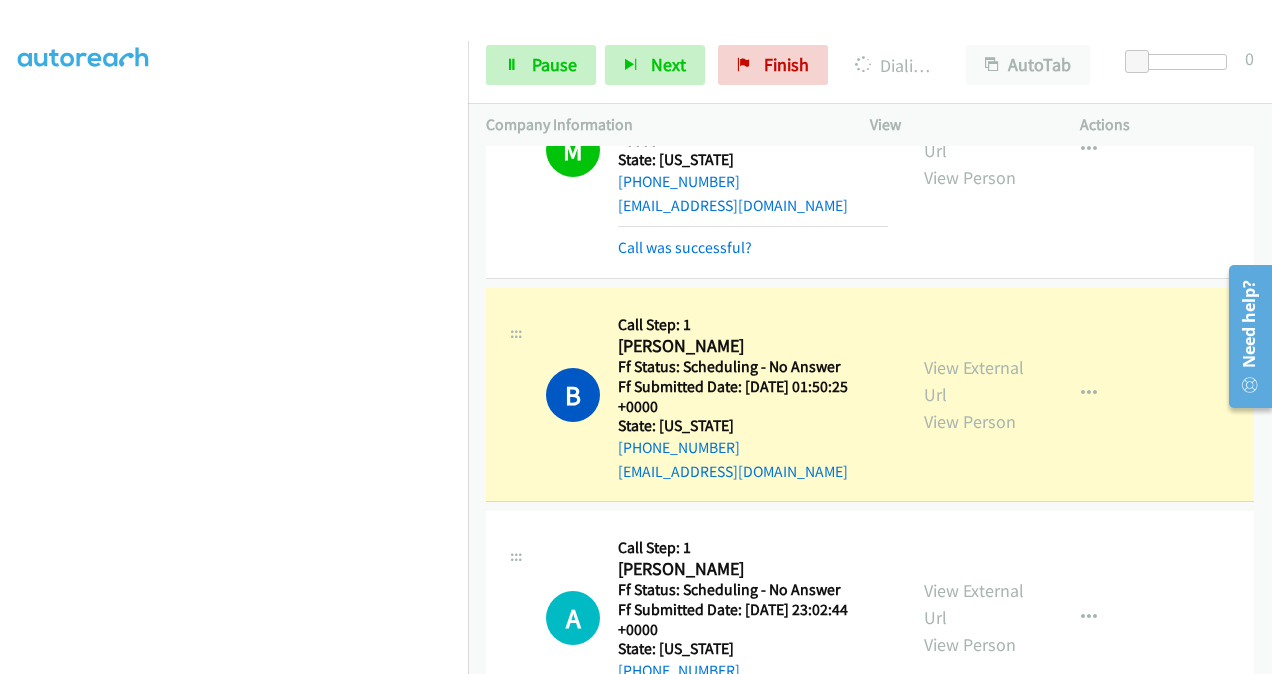 scroll, scrollTop: 5770, scrollLeft: 0, axis: vertical 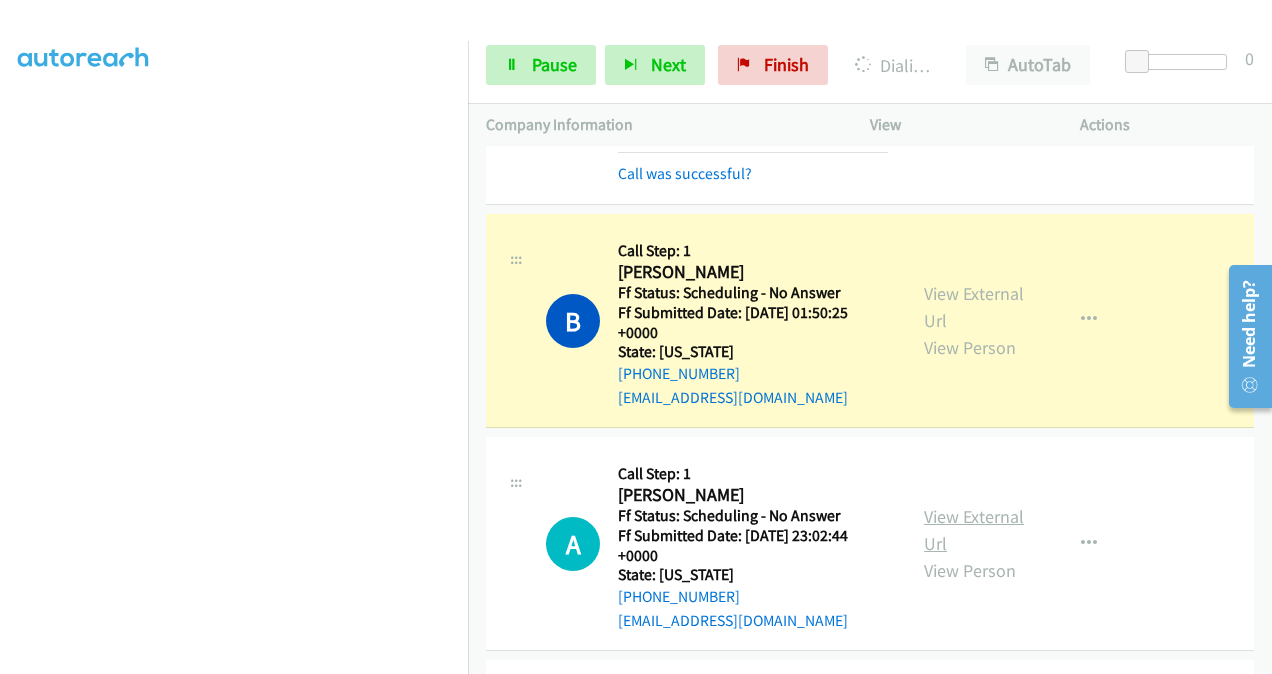 click on "View External Url" at bounding box center (974, 530) 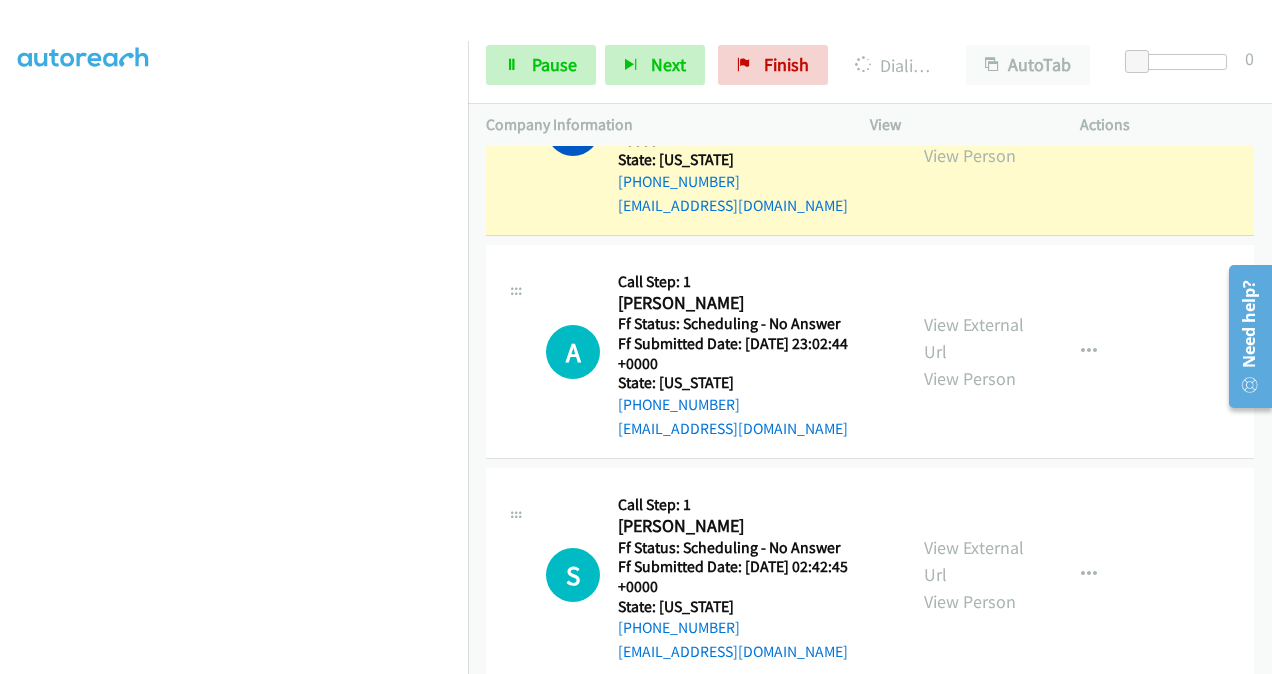 scroll, scrollTop: 6070, scrollLeft: 0, axis: vertical 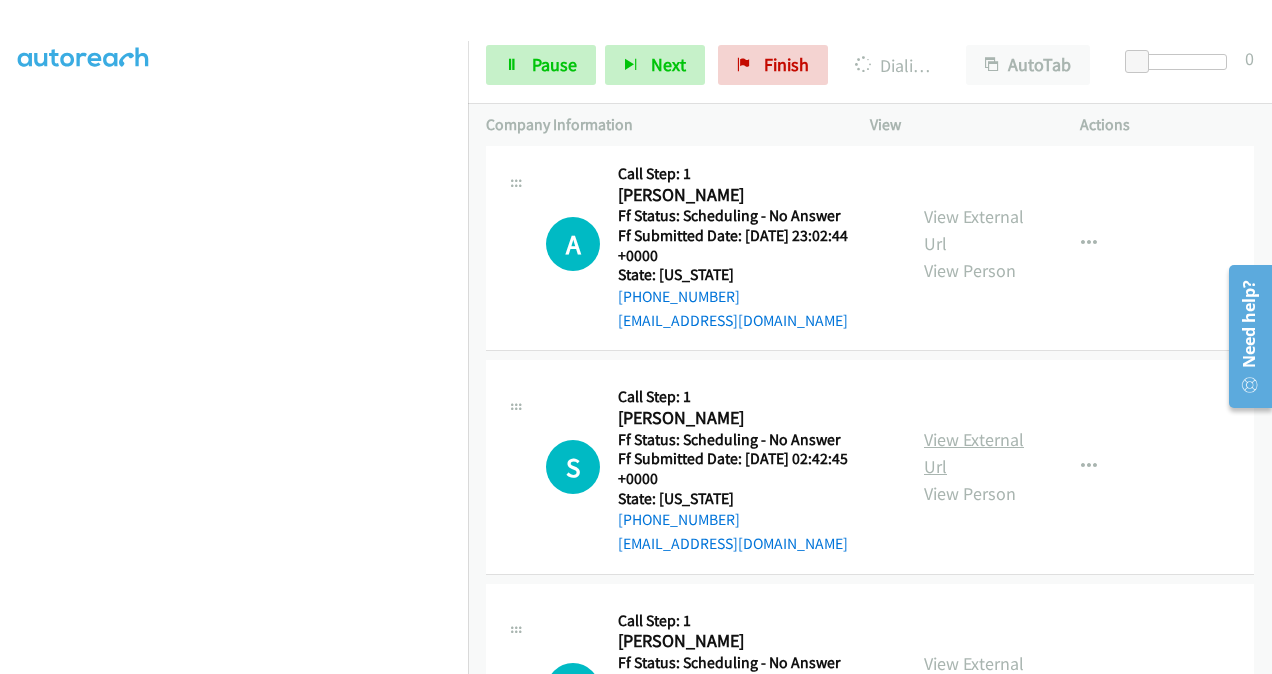 click on "View External Url" at bounding box center [974, 453] 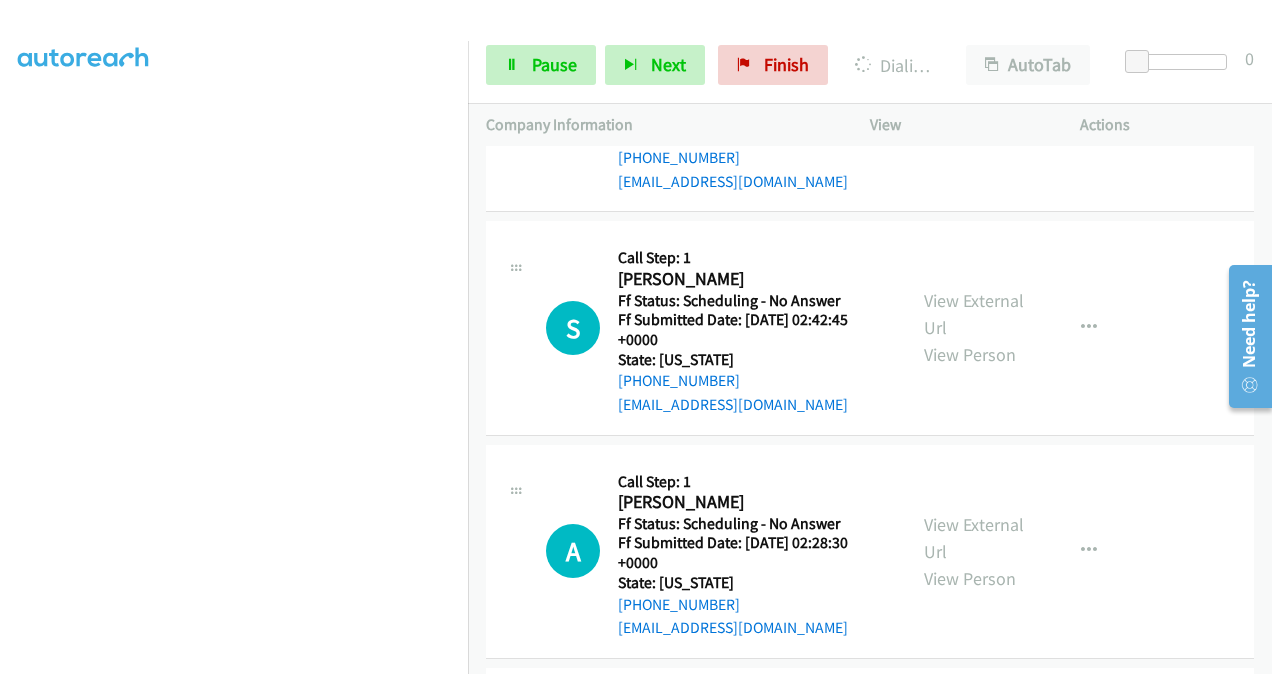 scroll, scrollTop: 6270, scrollLeft: 0, axis: vertical 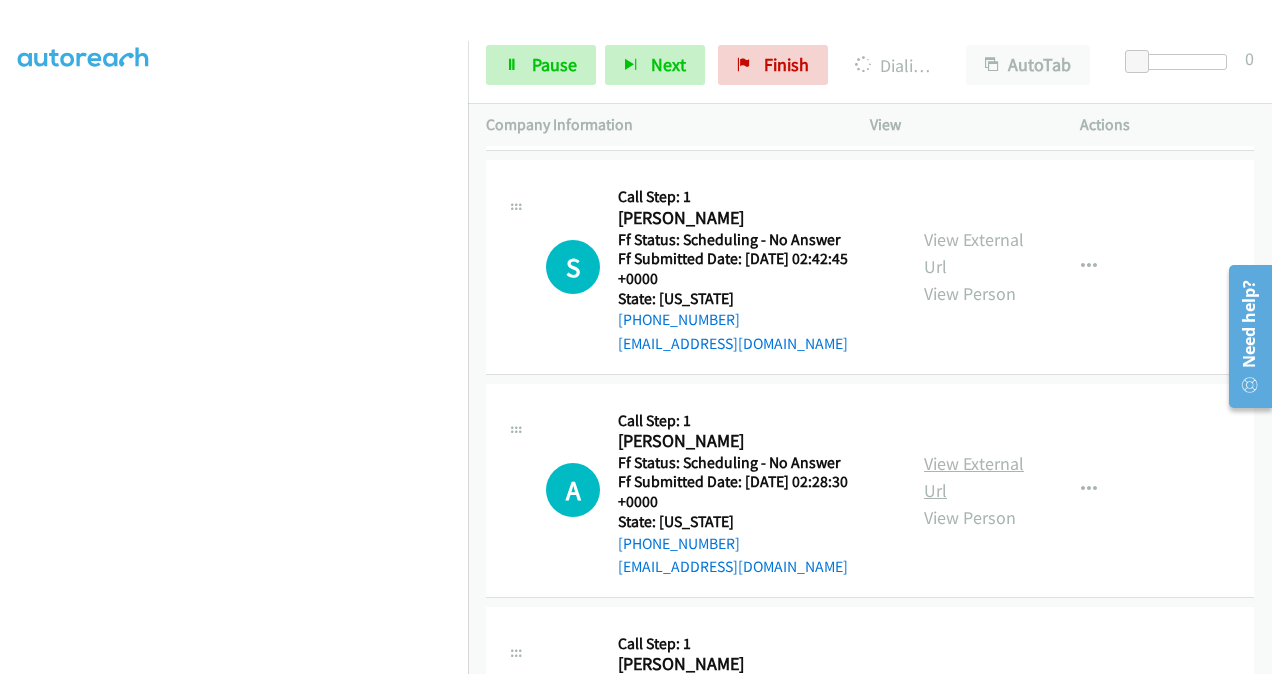 click on "View External Url" at bounding box center [974, 477] 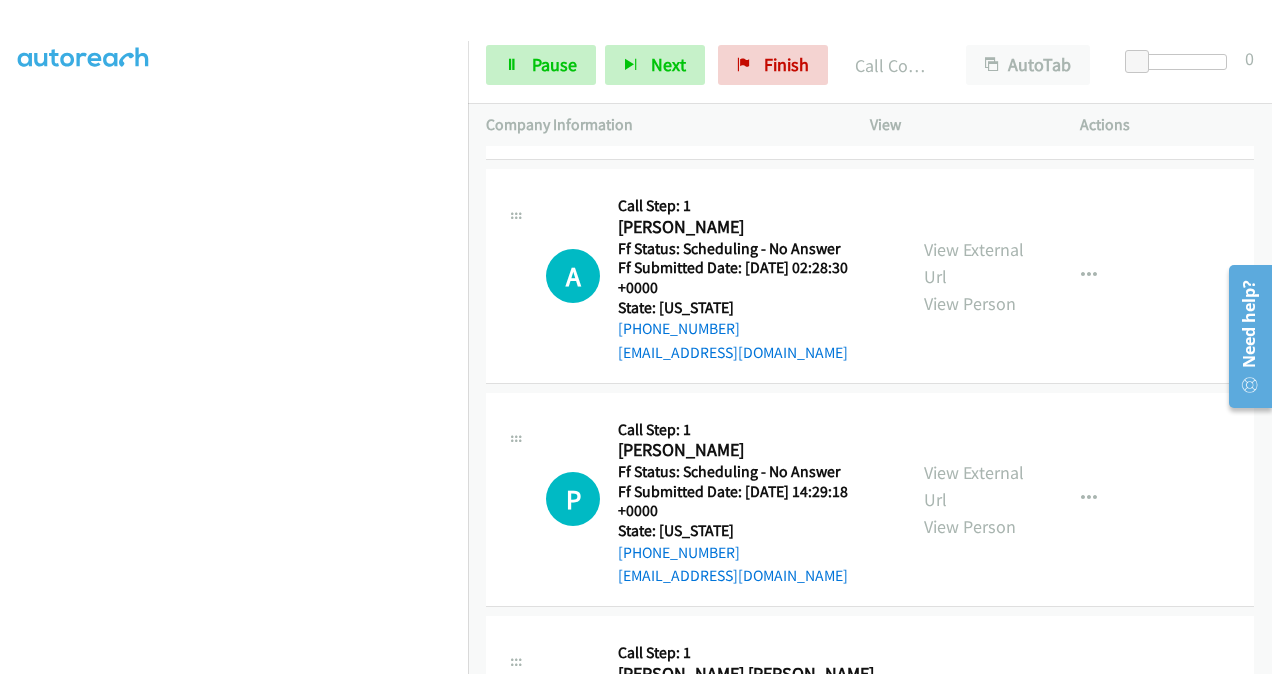 scroll, scrollTop: 6654, scrollLeft: 0, axis: vertical 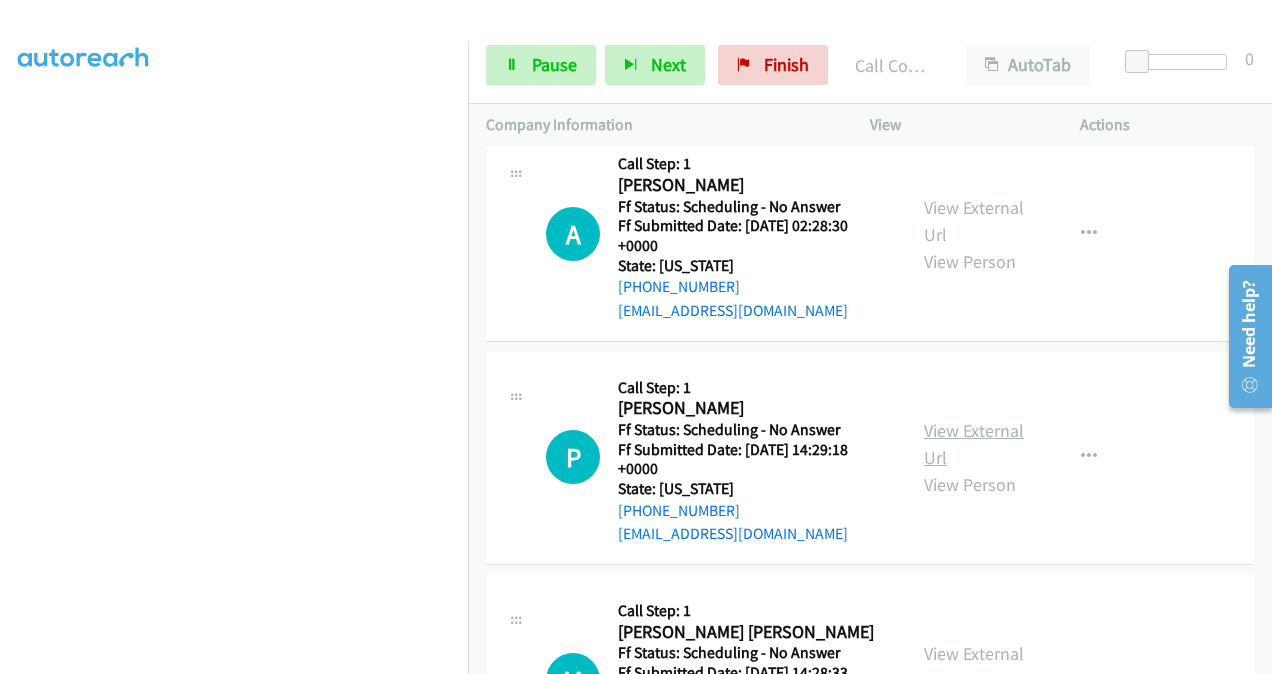 click on "View External Url" at bounding box center [974, 444] 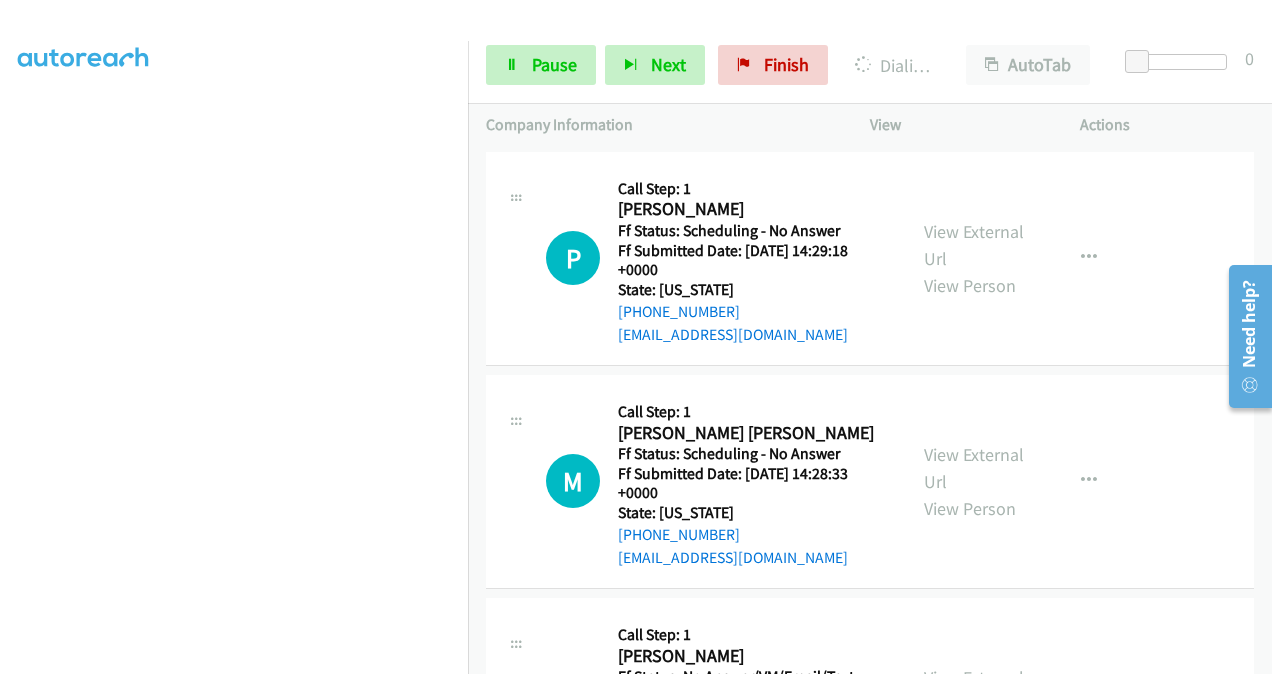 scroll, scrollTop: 6854, scrollLeft: 0, axis: vertical 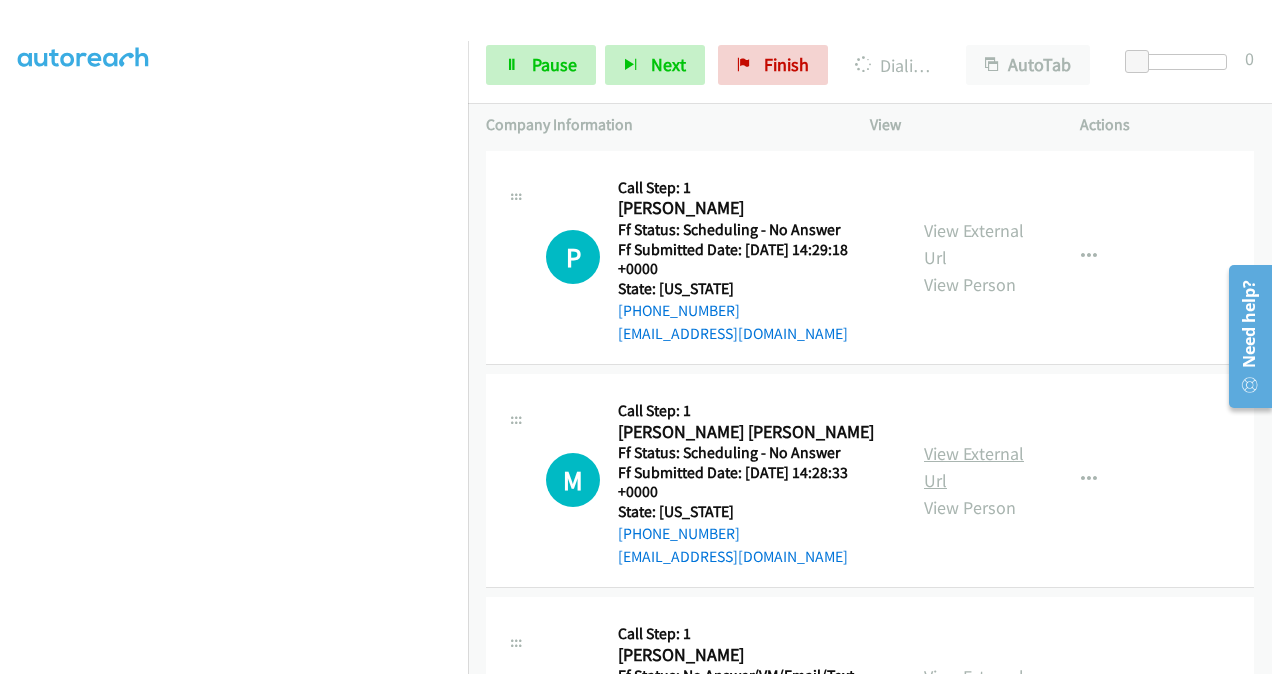 click on "View External Url" at bounding box center [974, 467] 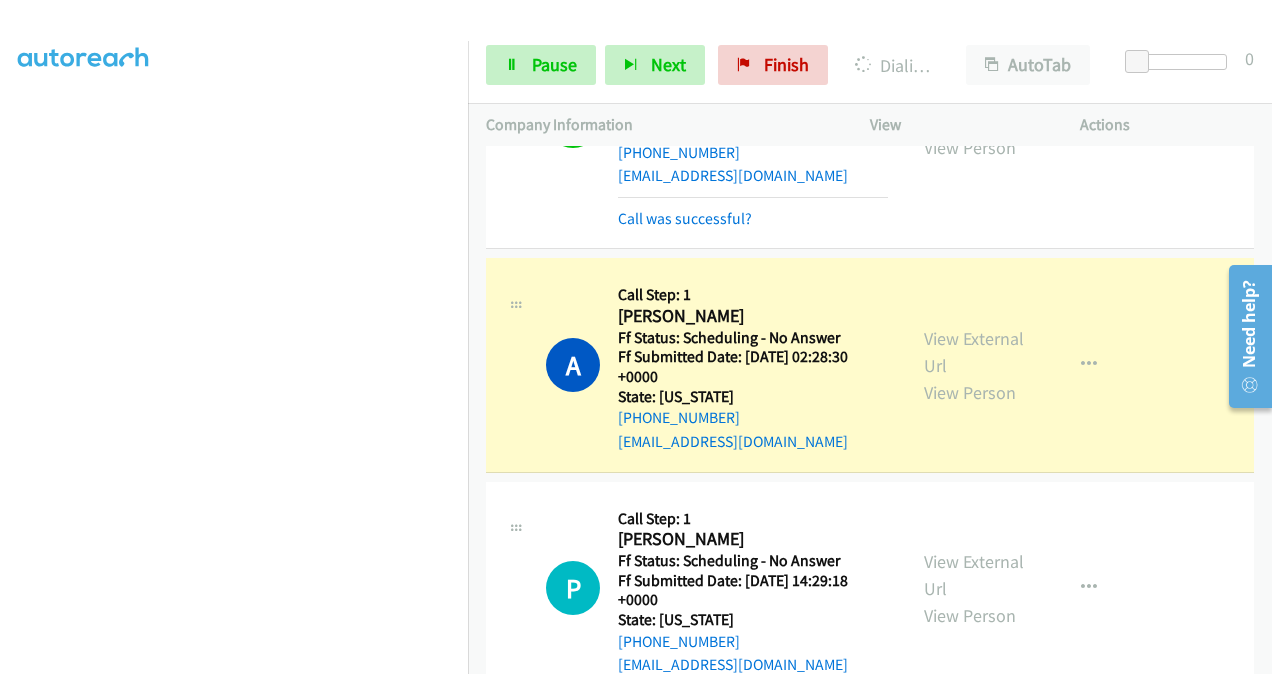 scroll, scrollTop: 6554, scrollLeft: 0, axis: vertical 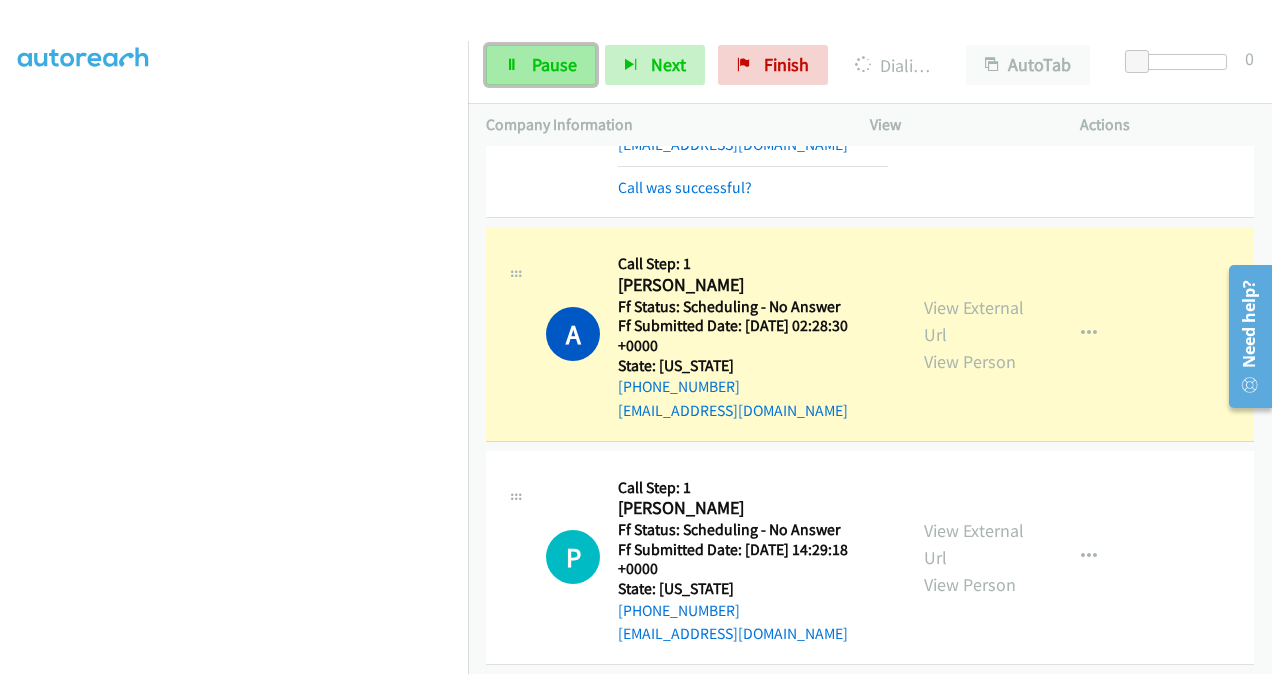 click on "Pause" at bounding box center [554, 64] 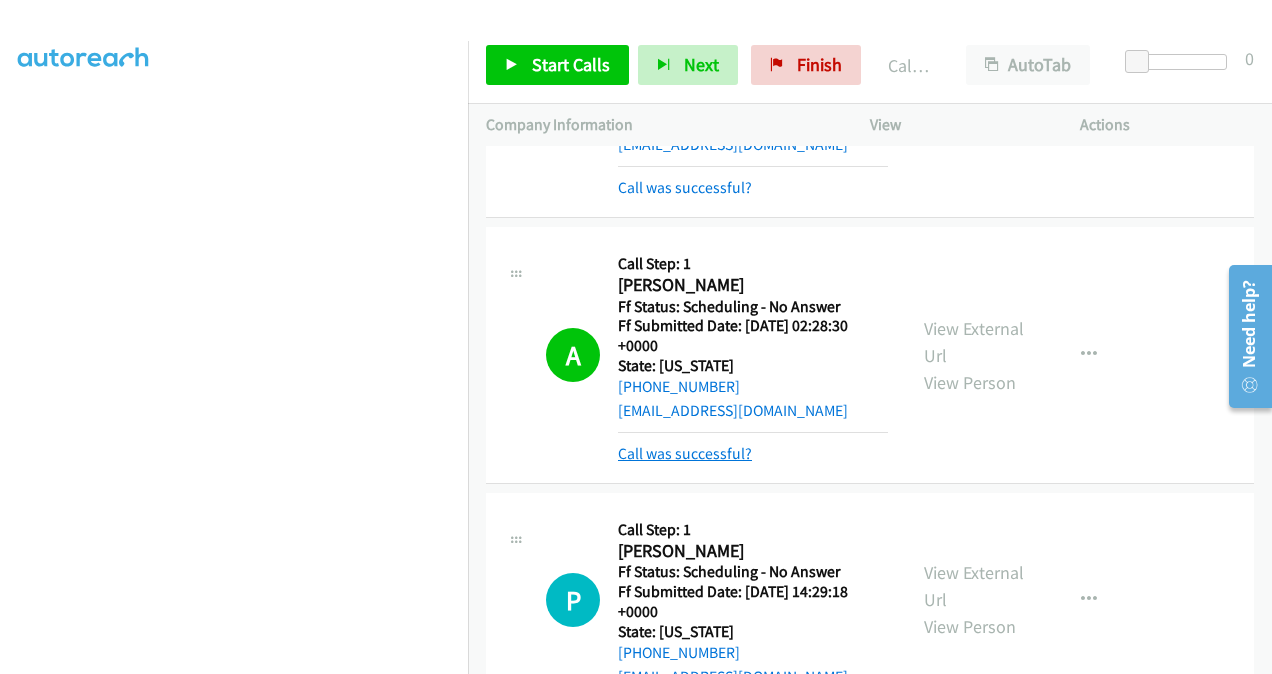 click on "Call was successful?" at bounding box center [685, 453] 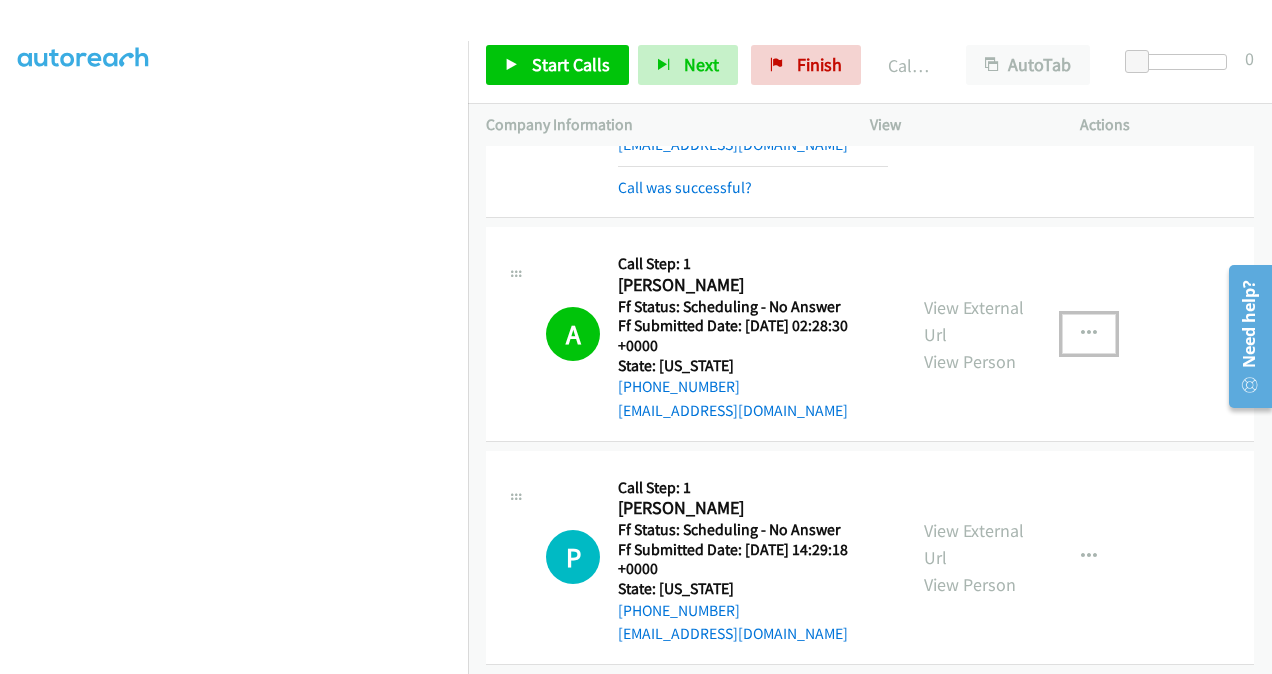 click at bounding box center (1089, 334) 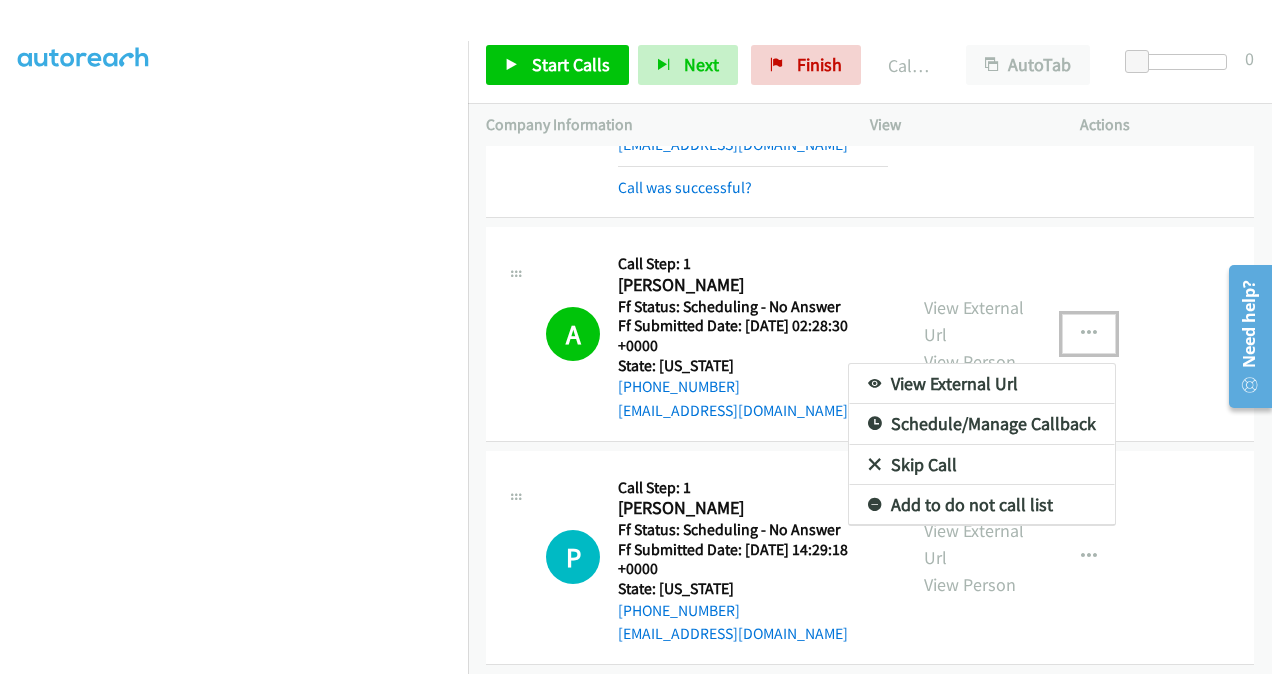 click on "Add to do not call list" at bounding box center [982, 505] 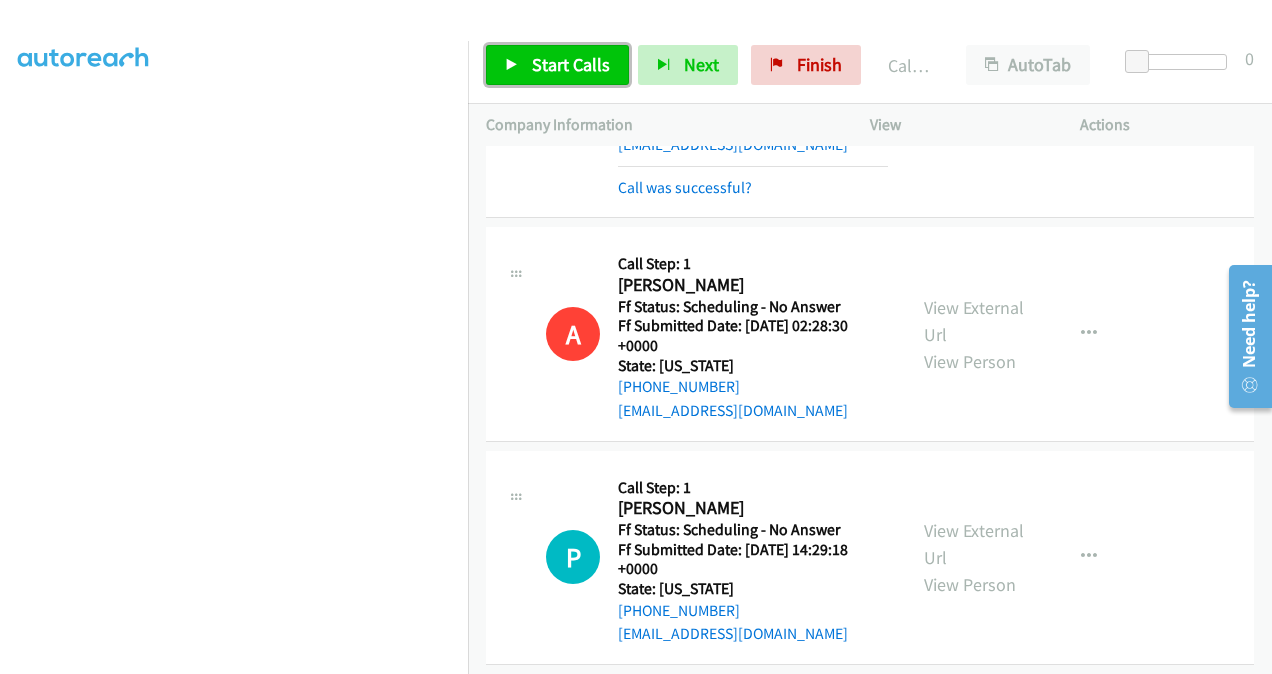 click on "Start Calls" at bounding box center (571, 64) 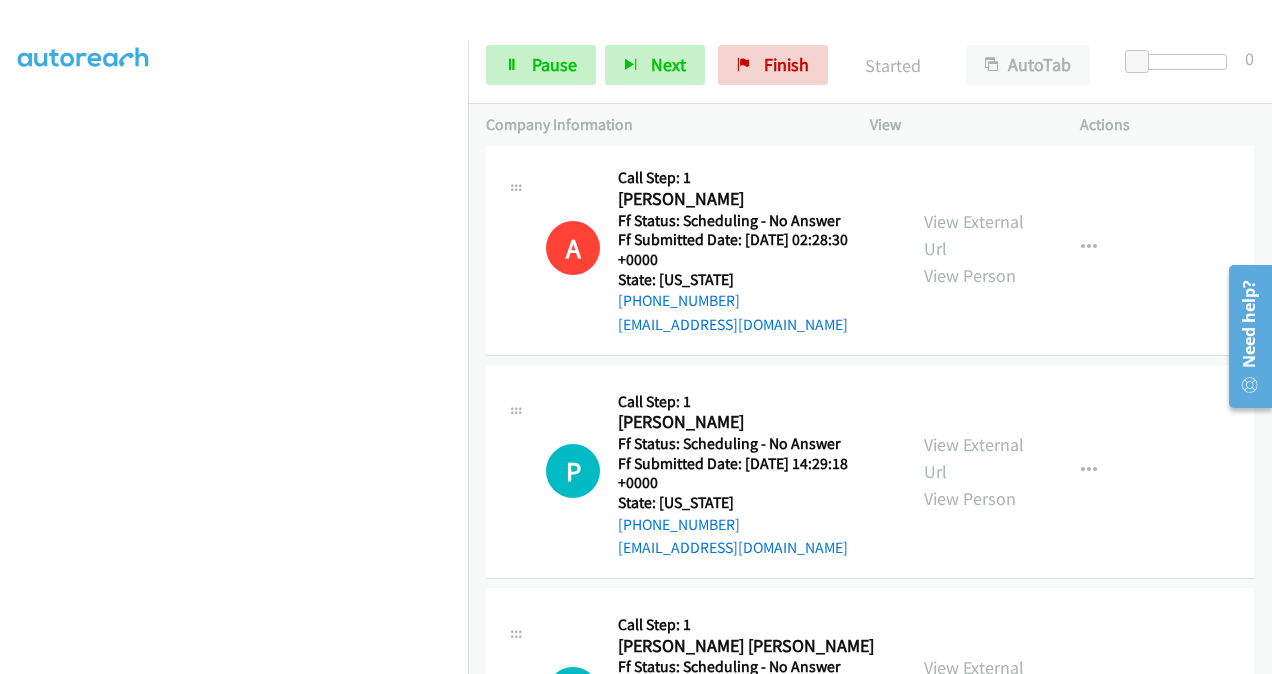 scroll, scrollTop: 6854, scrollLeft: 0, axis: vertical 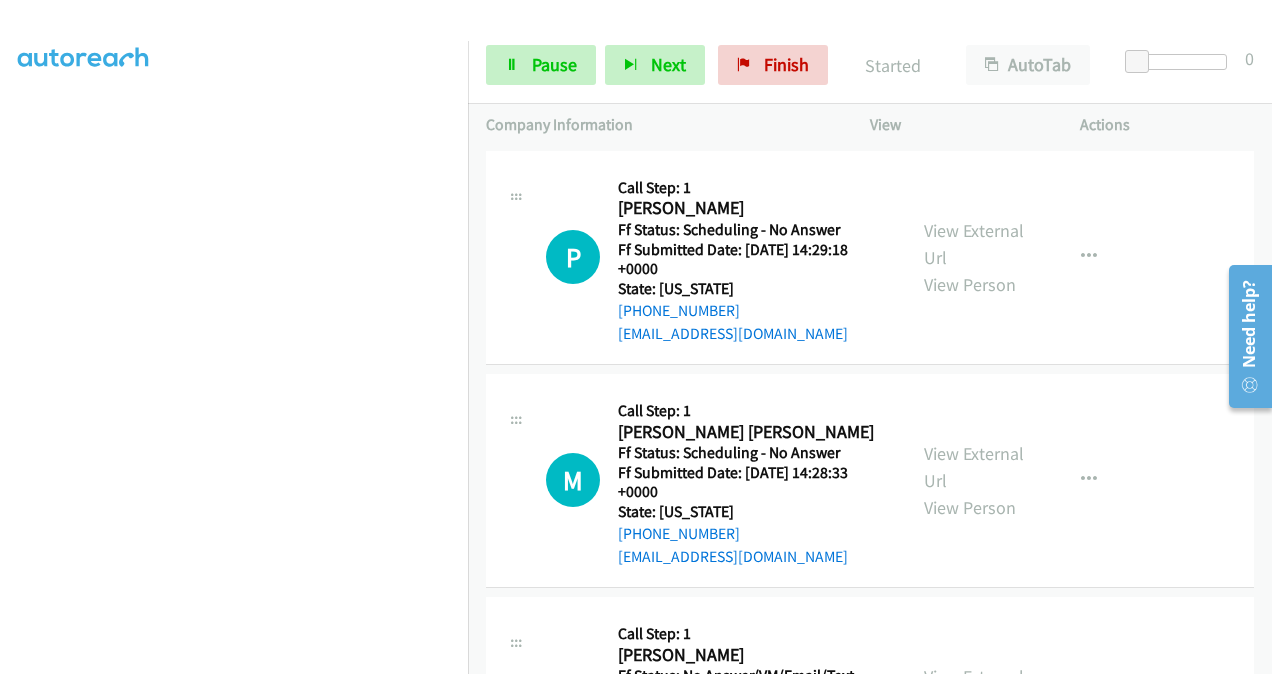 click on "View External Url" at bounding box center (974, 690) 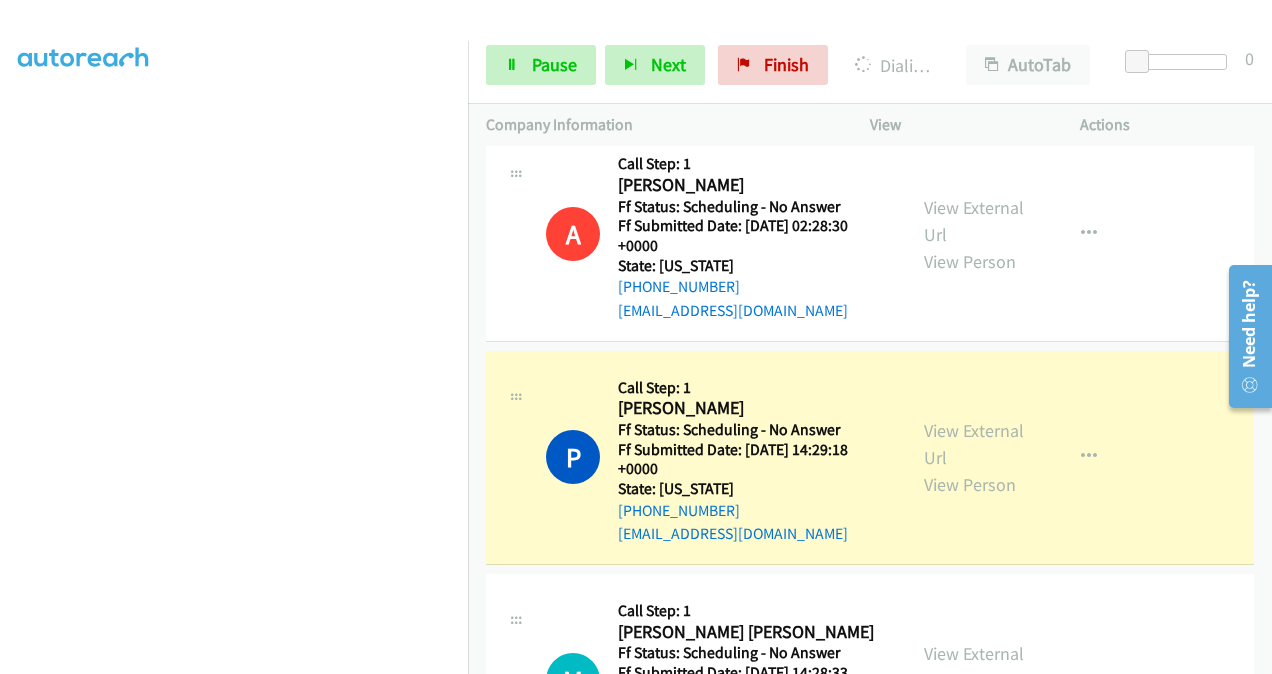 scroll, scrollTop: 6754, scrollLeft: 0, axis: vertical 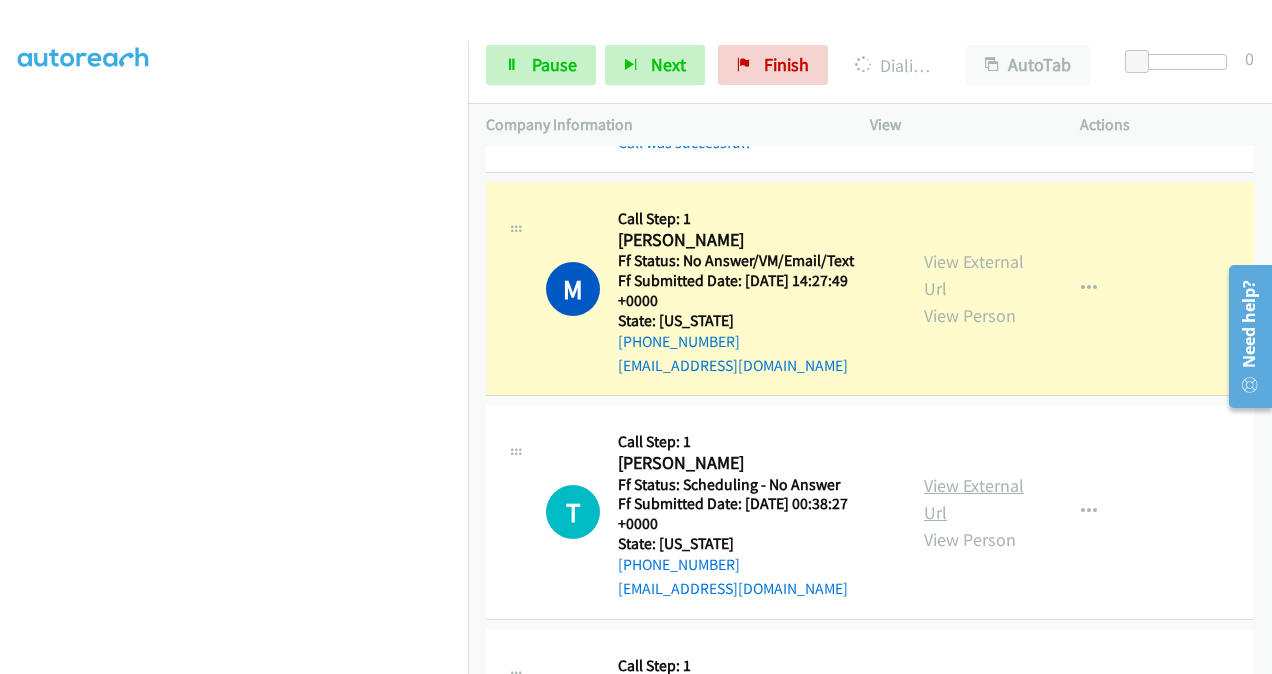 click on "View External Url" at bounding box center (974, 499) 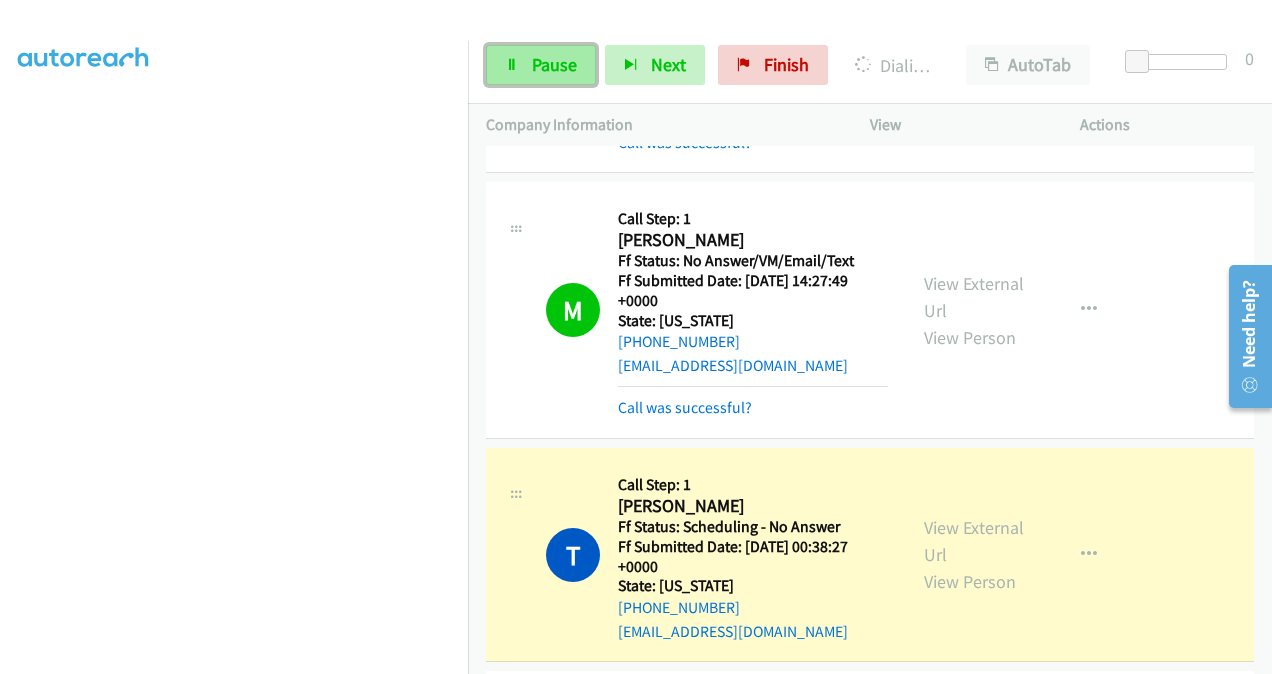 click on "Pause" at bounding box center [554, 64] 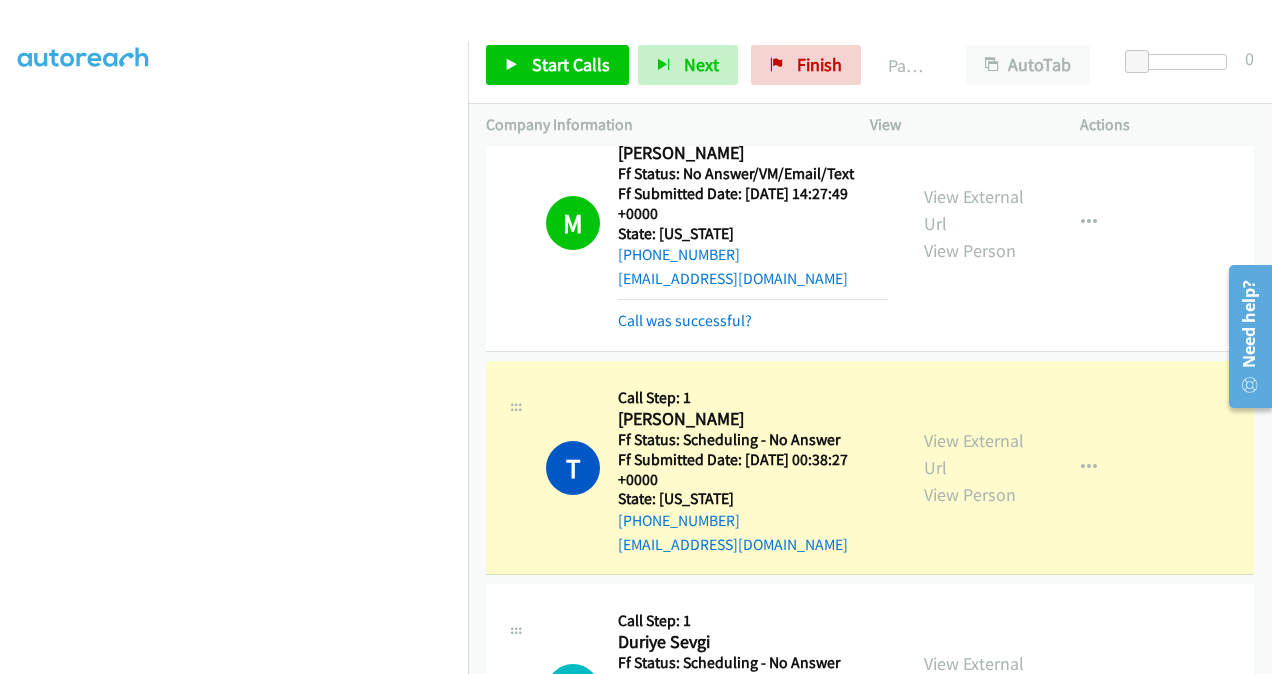 scroll, scrollTop: 7654, scrollLeft: 0, axis: vertical 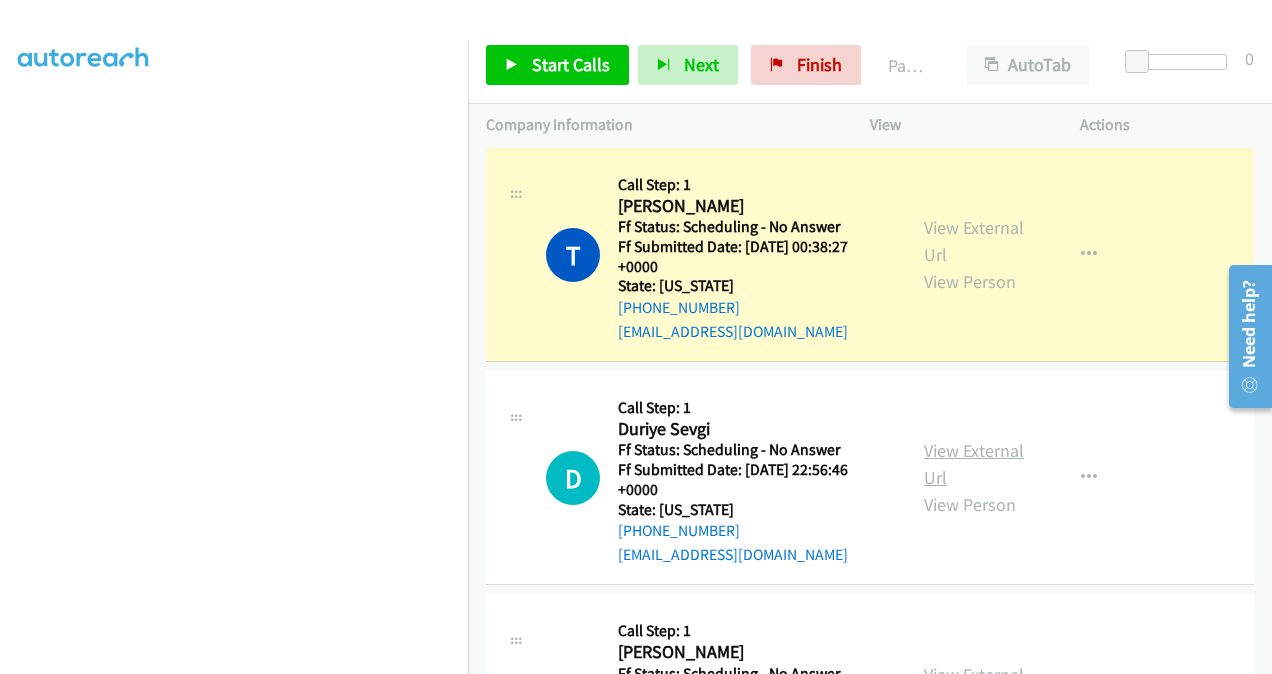 click on "View External Url" at bounding box center [974, 464] 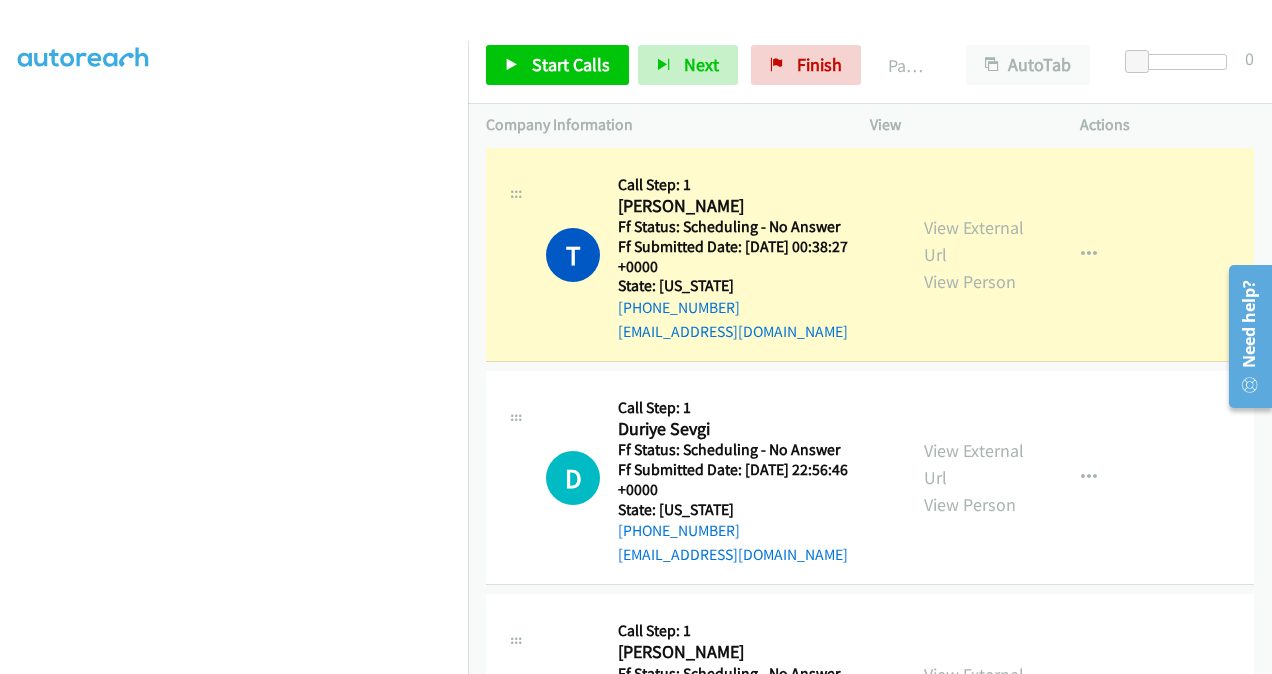 scroll, scrollTop: 7554, scrollLeft: 0, axis: vertical 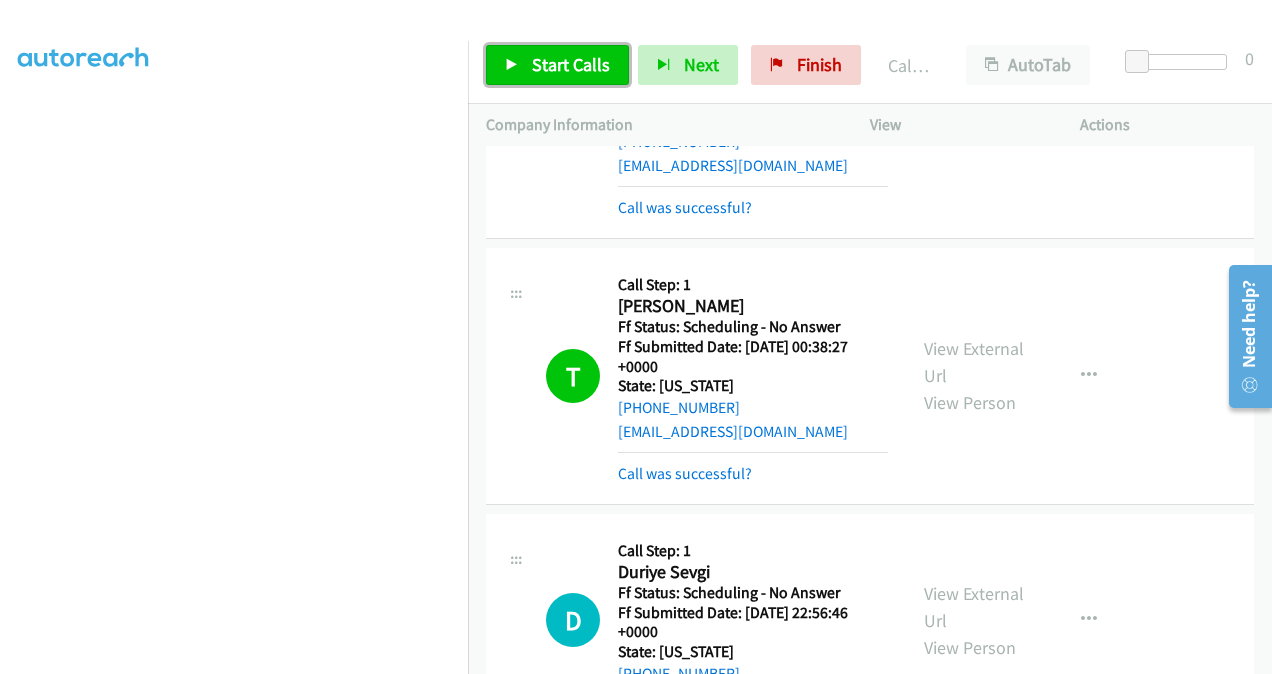 click on "Start Calls" at bounding box center (557, 65) 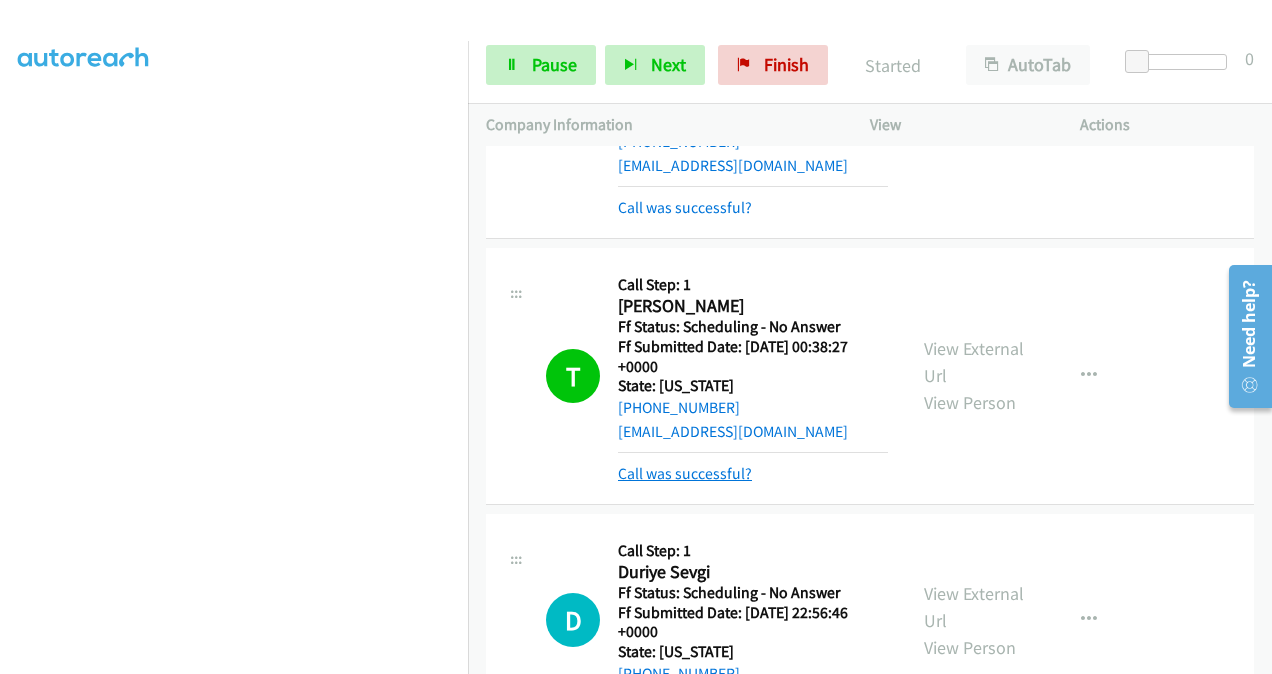 click on "Call was successful?" at bounding box center [685, 473] 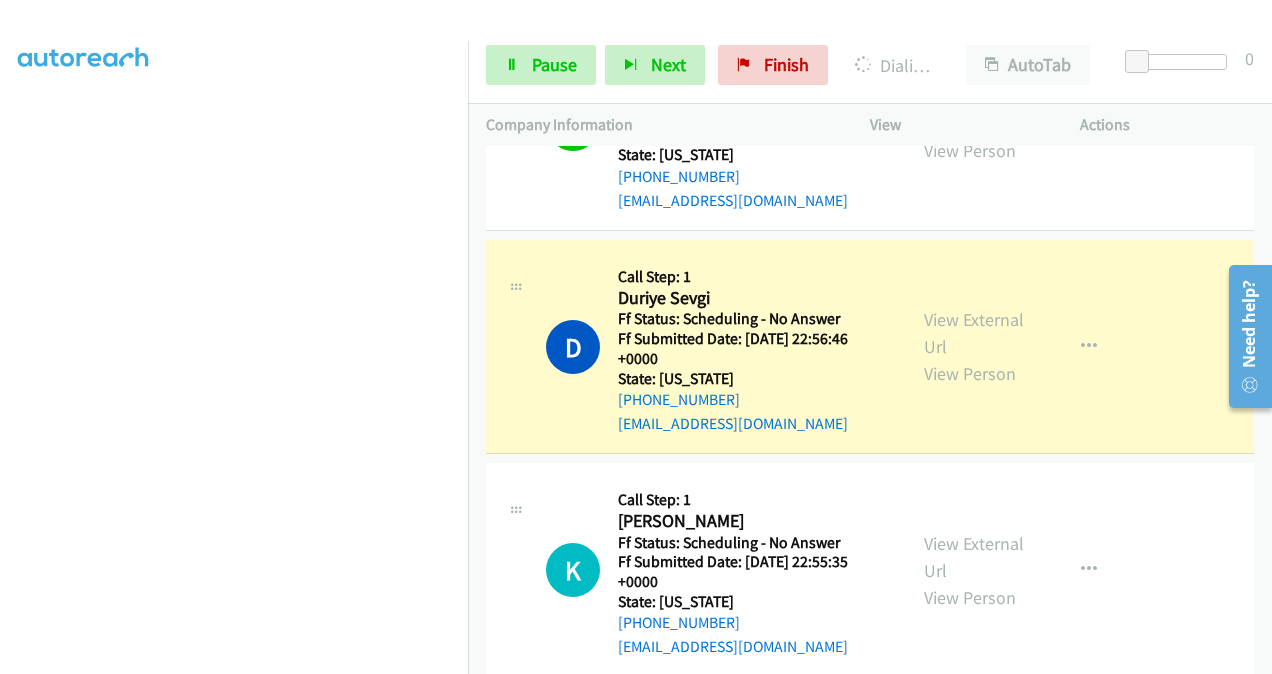 scroll, scrollTop: 7954, scrollLeft: 0, axis: vertical 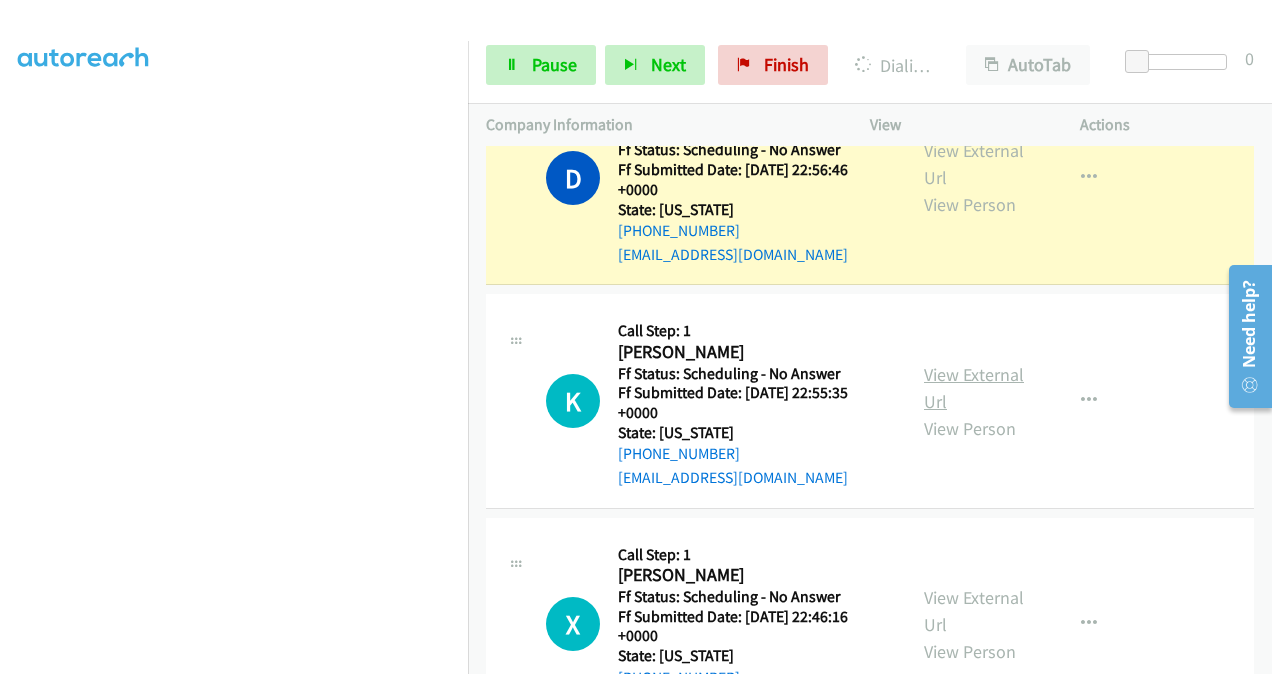 click on "View External Url" at bounding box center [974, 388] 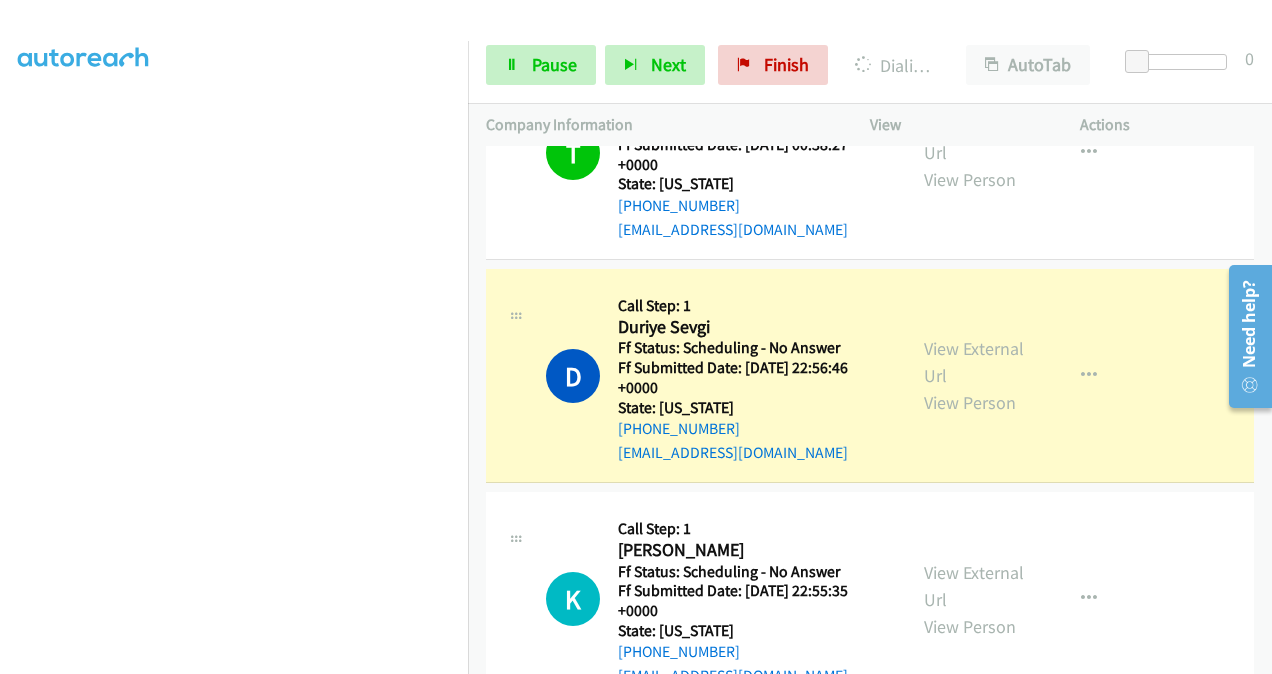 scroll, scrollTop: 7754, scrollLeft: 0, axis: vertical 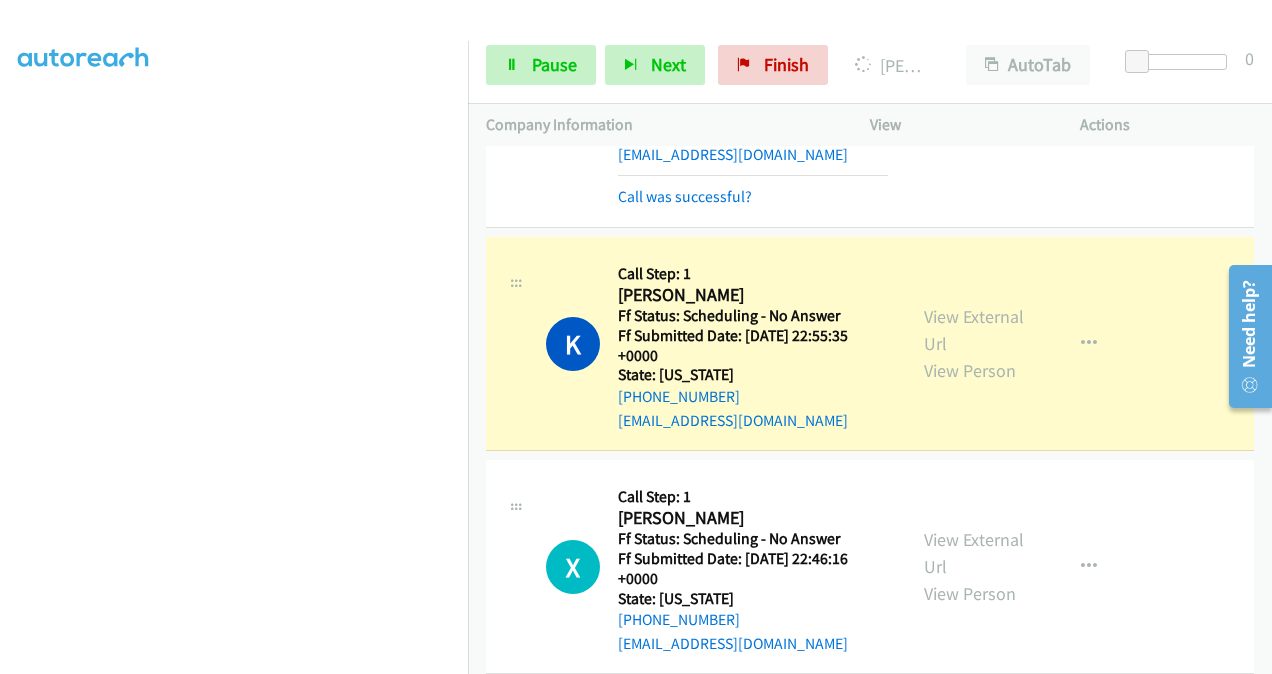 click on "View External Url
View Person" at bounding box center (975, 566) 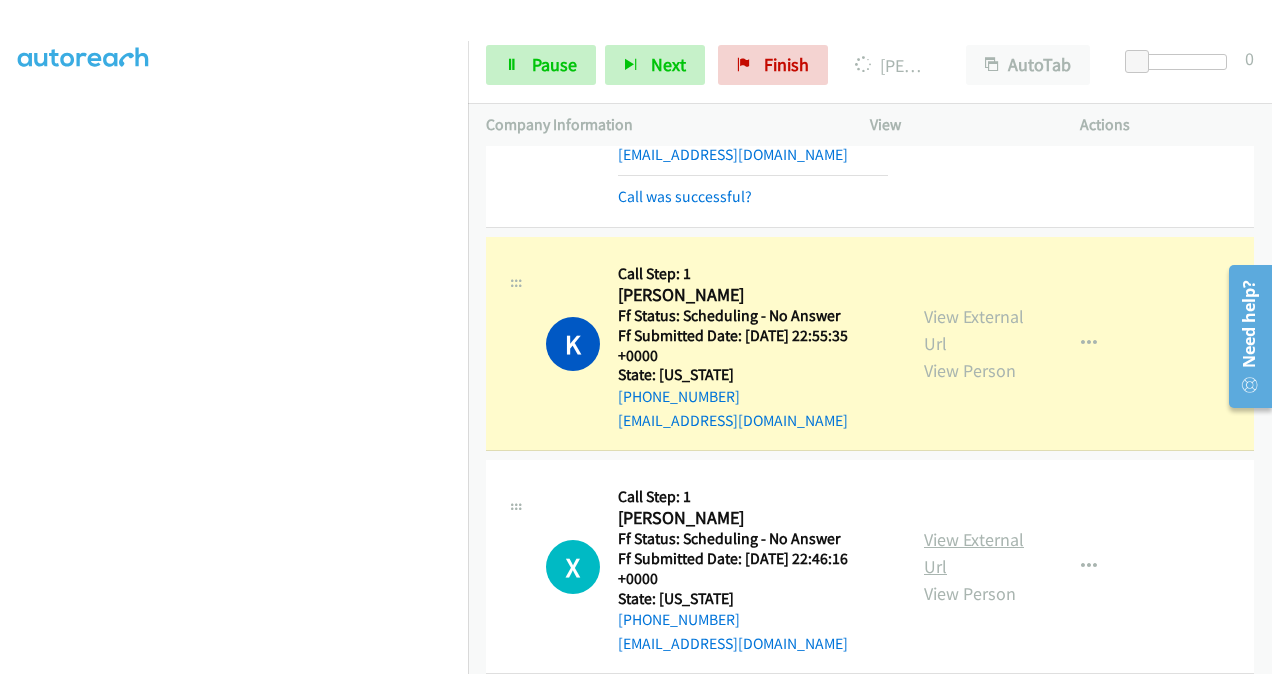 click on "View External Url" at bounding box center [974, 553] 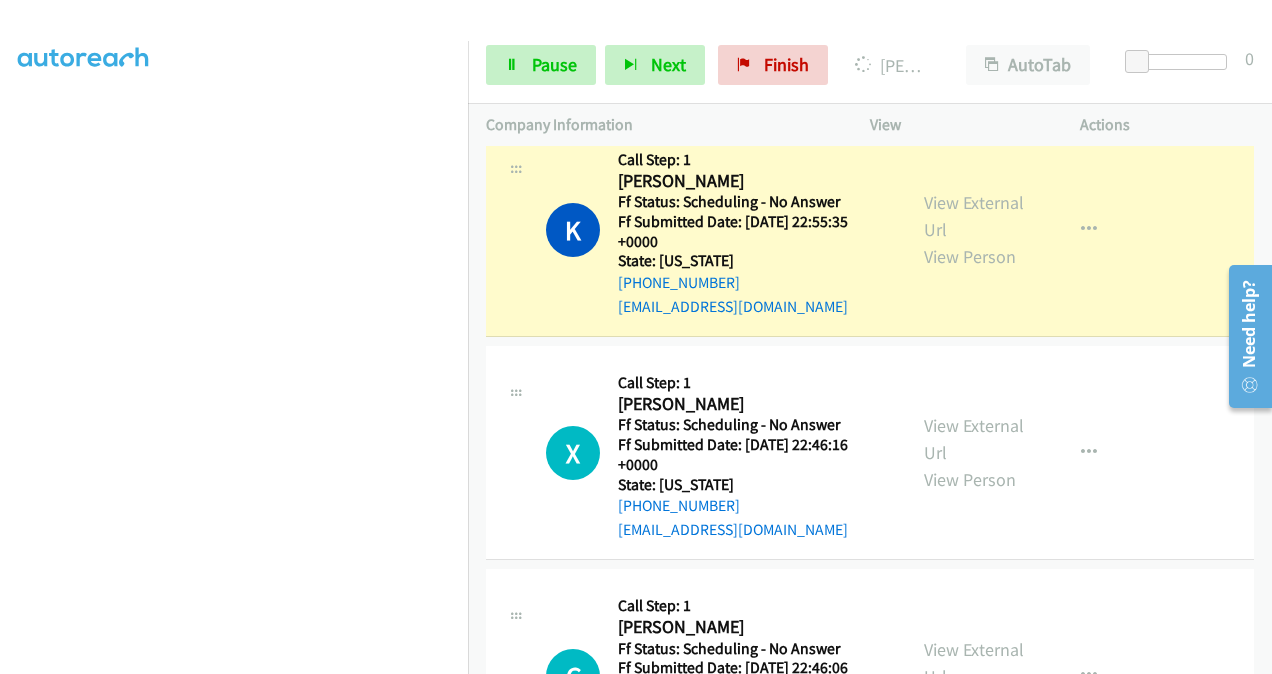 scroll, scrollTop: 8254, scrollLeft: 0, axis: vertical 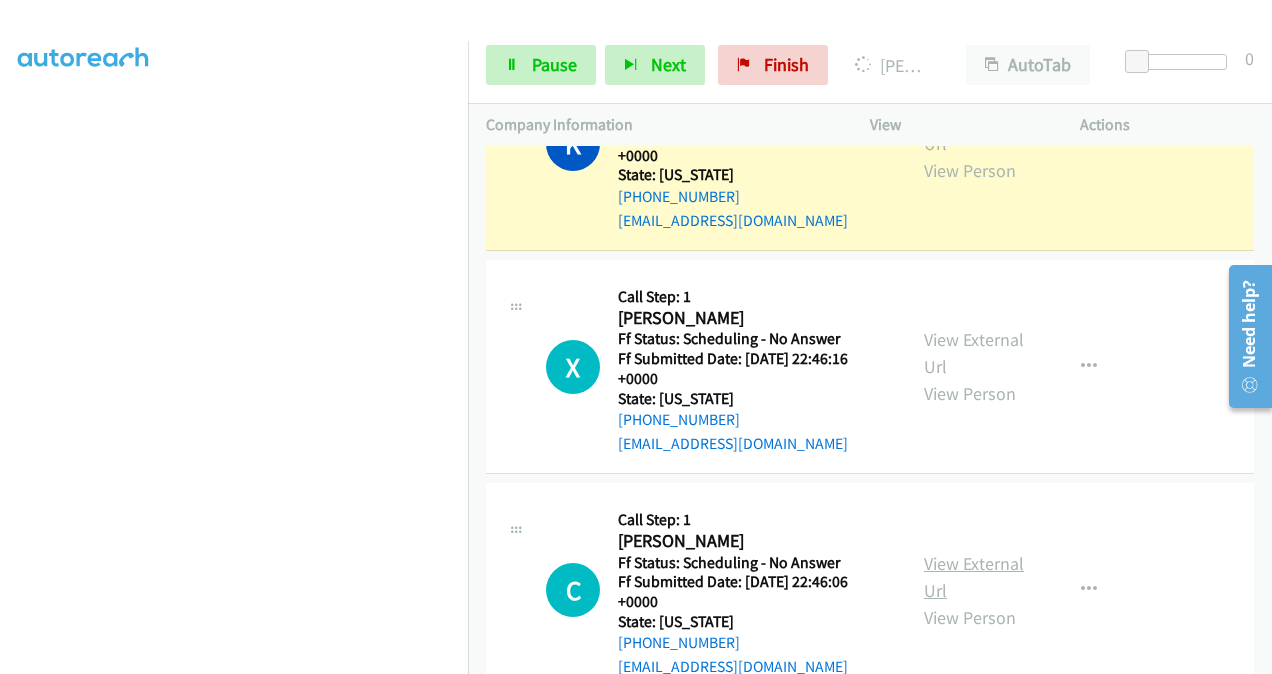 click on "View External Url" at bounding box center [974, 577] 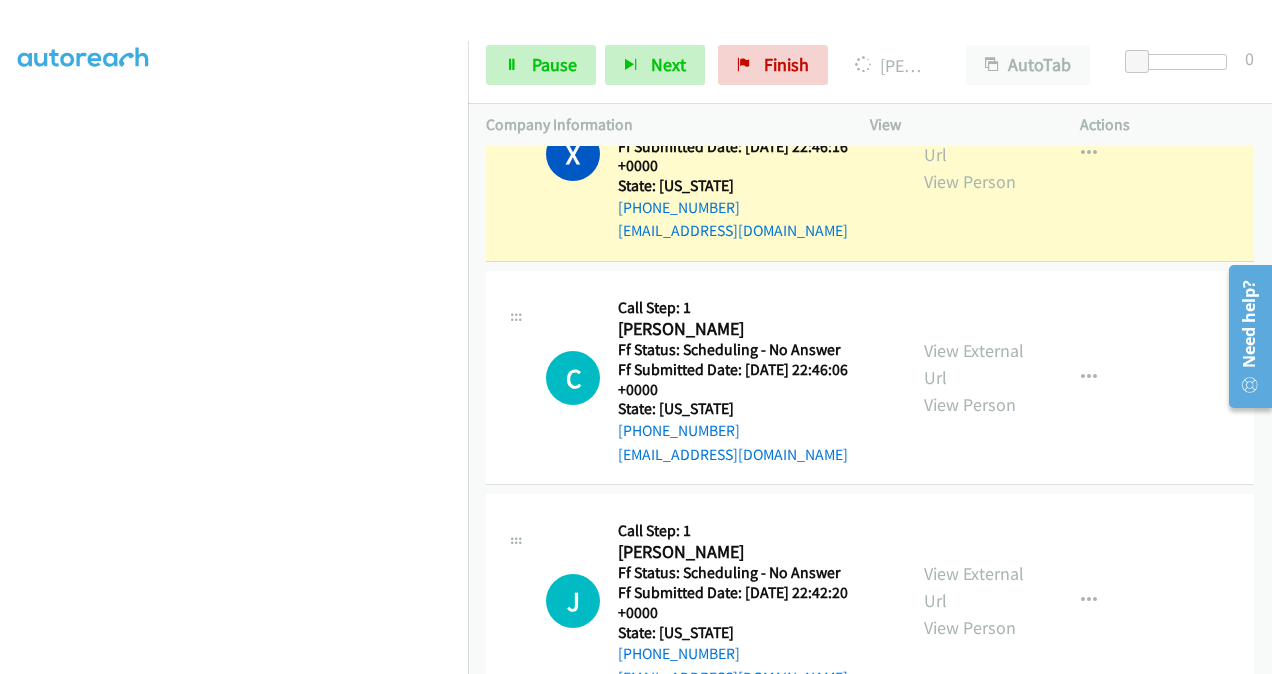 scroll, scrollTop: 8554, scrollLeft: 0, axis: vertical 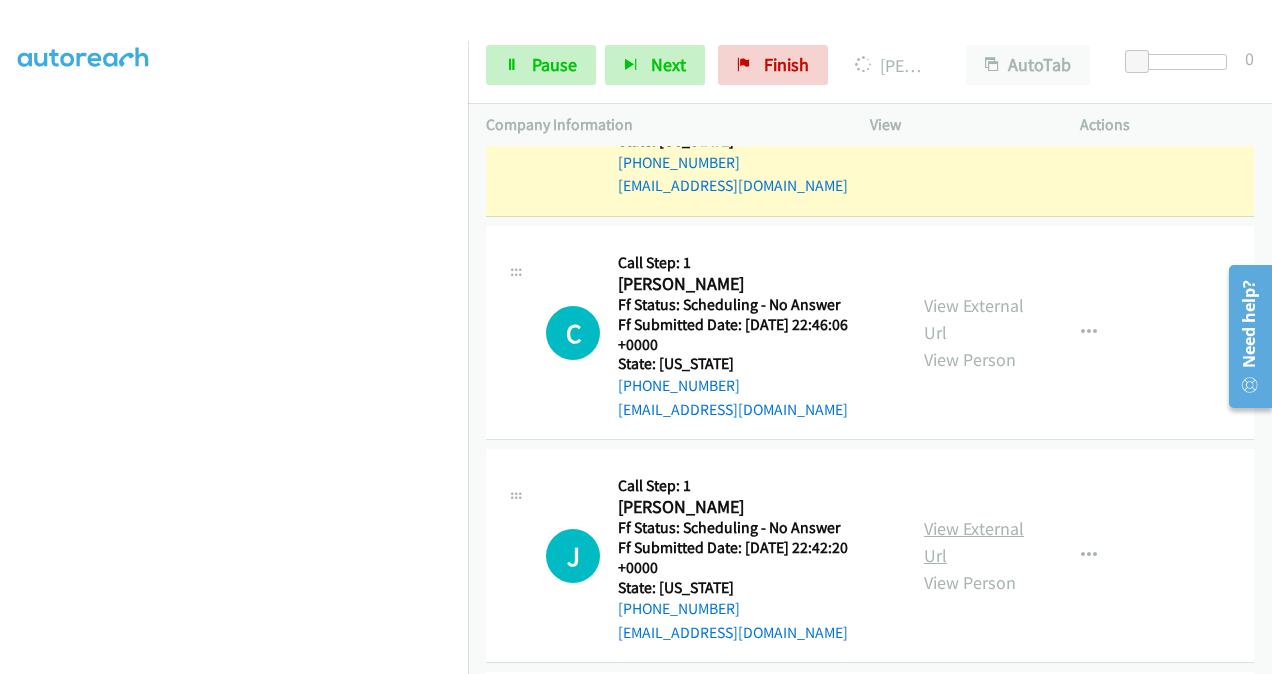 click on "View External Url" at bounding box center (974, 542) 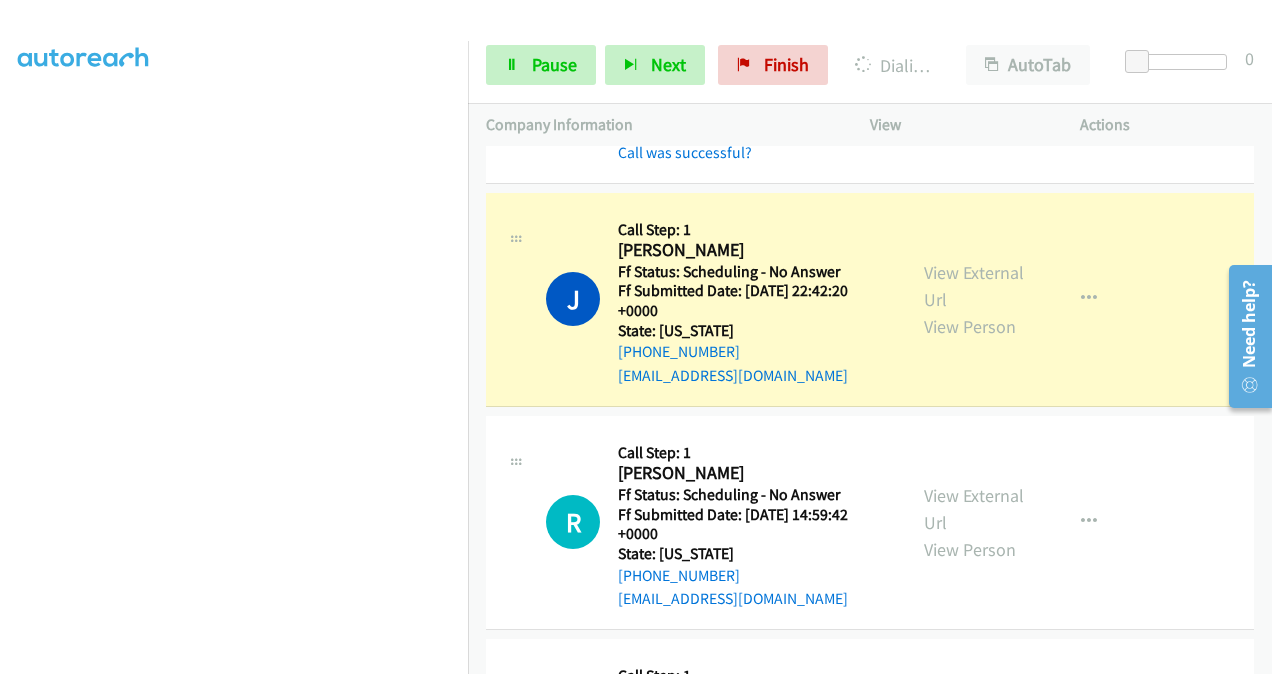 scroll, scrollTop: 8897, scrollLeft: 0, axis: vertical 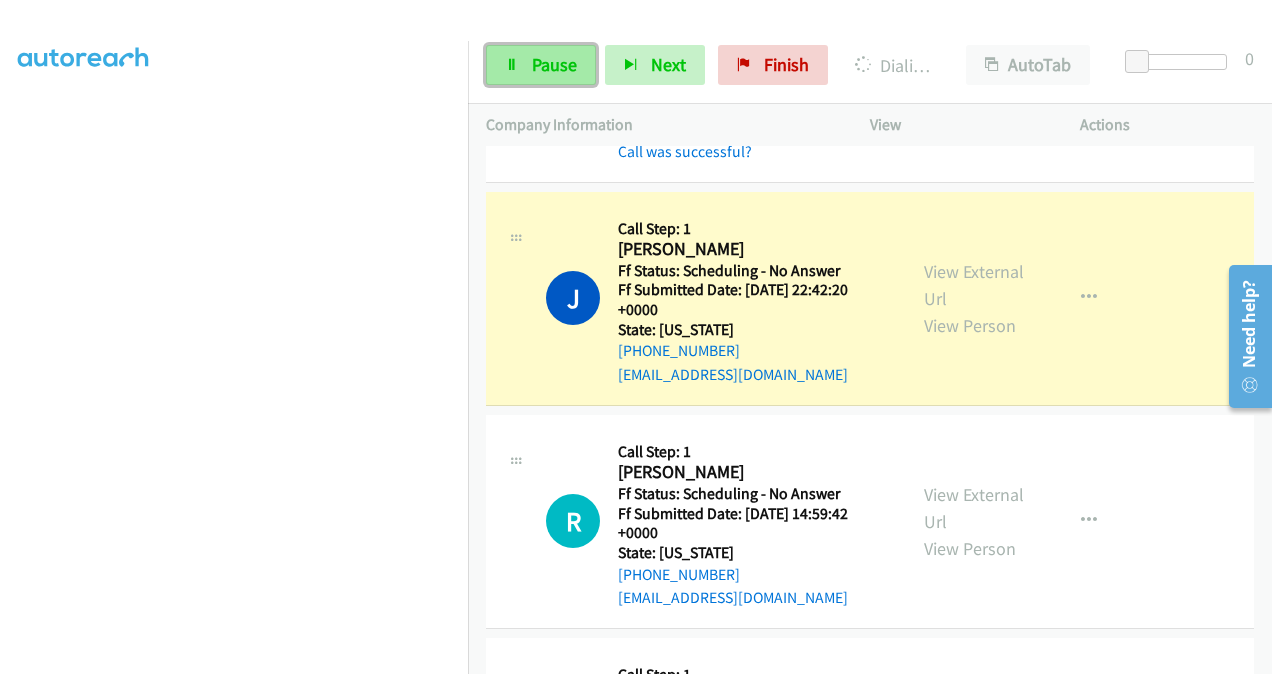 click on "Pause" at bounding box center (554, 64) 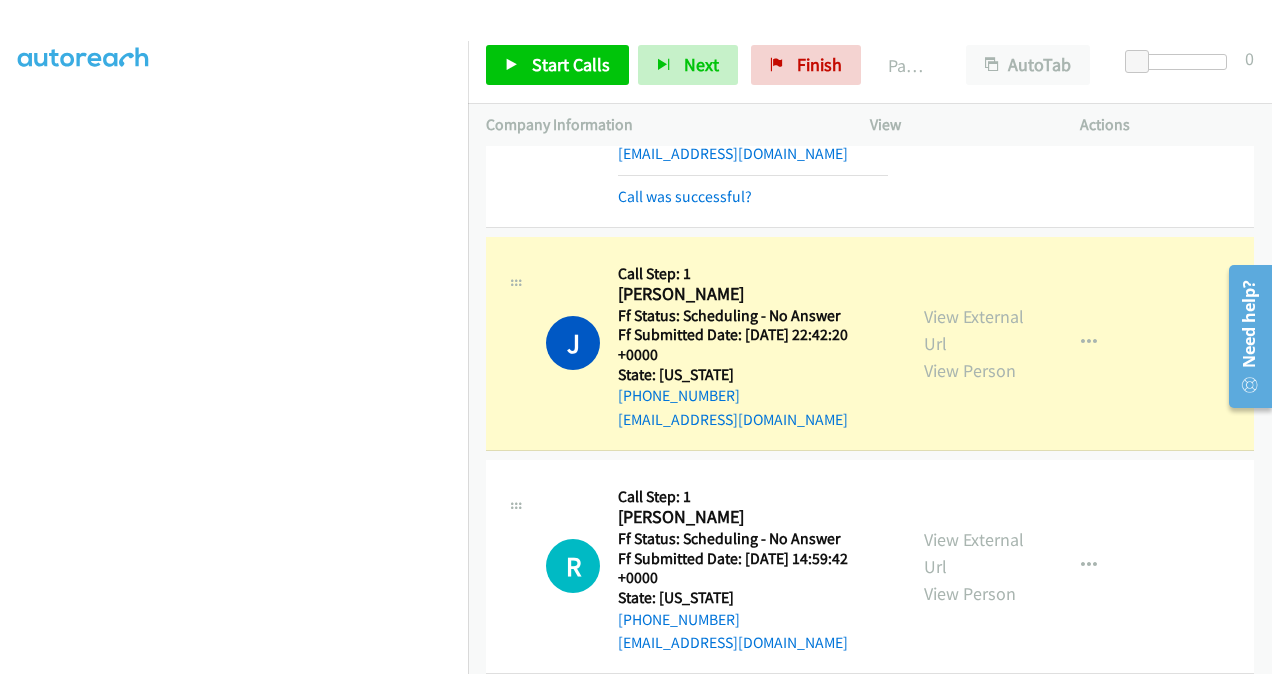scroll, scrollTop: 8897, scrollLeft: 0, axis: vertical 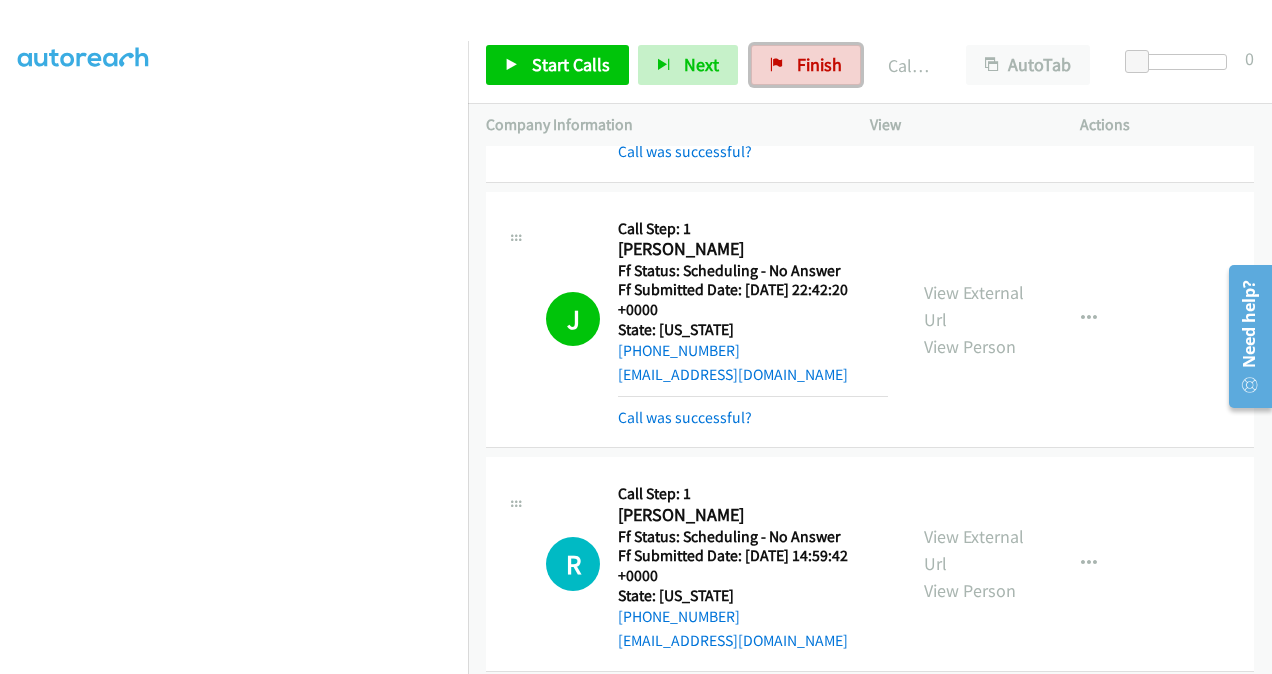 drag, startPoint x: 810, startPoint y: 58, endPoint x: 714, endPoint y: 96, distance: 103.24728 